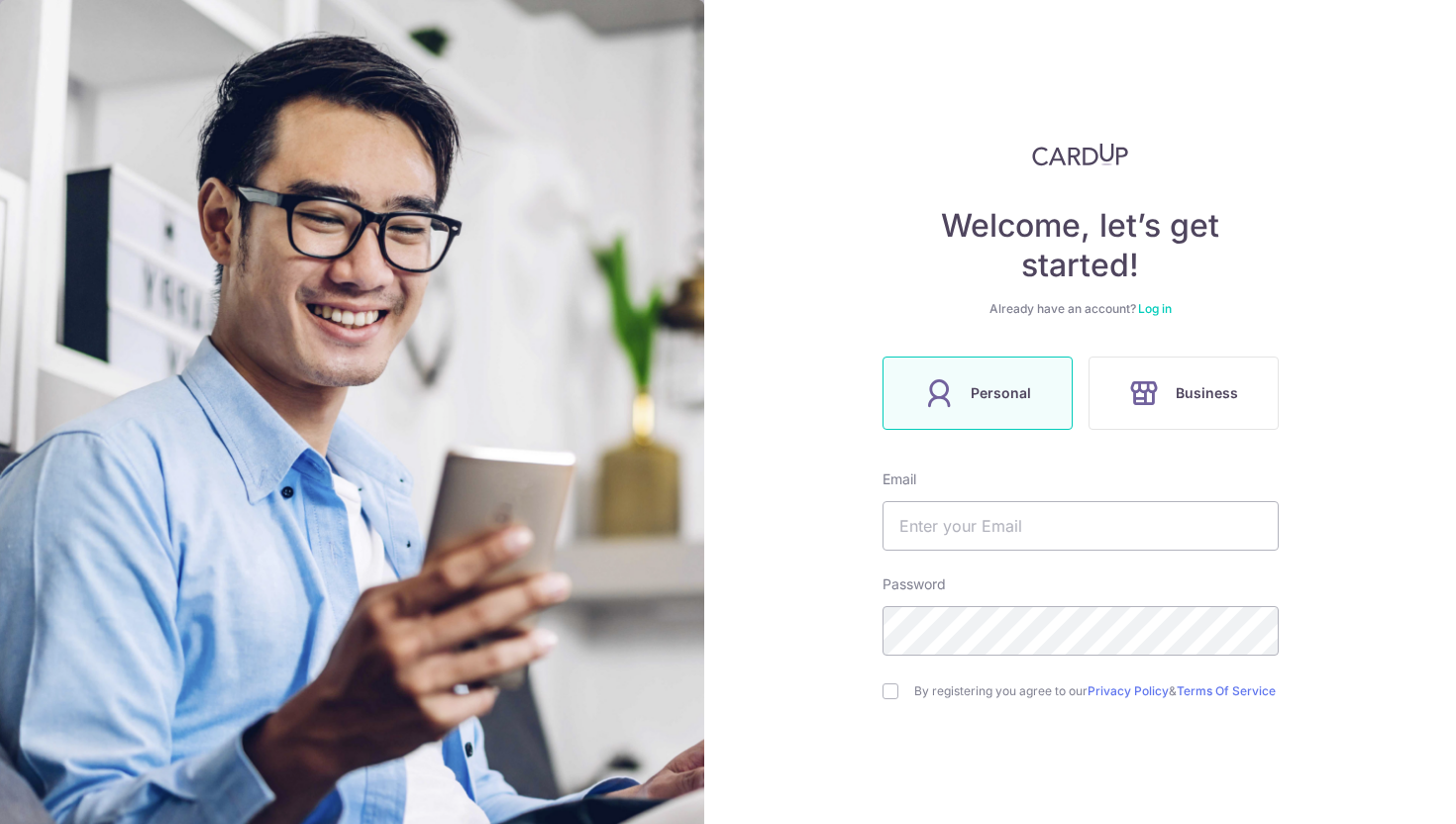scroll, scrollTop: 0, scrollLeft: 0, axis: both 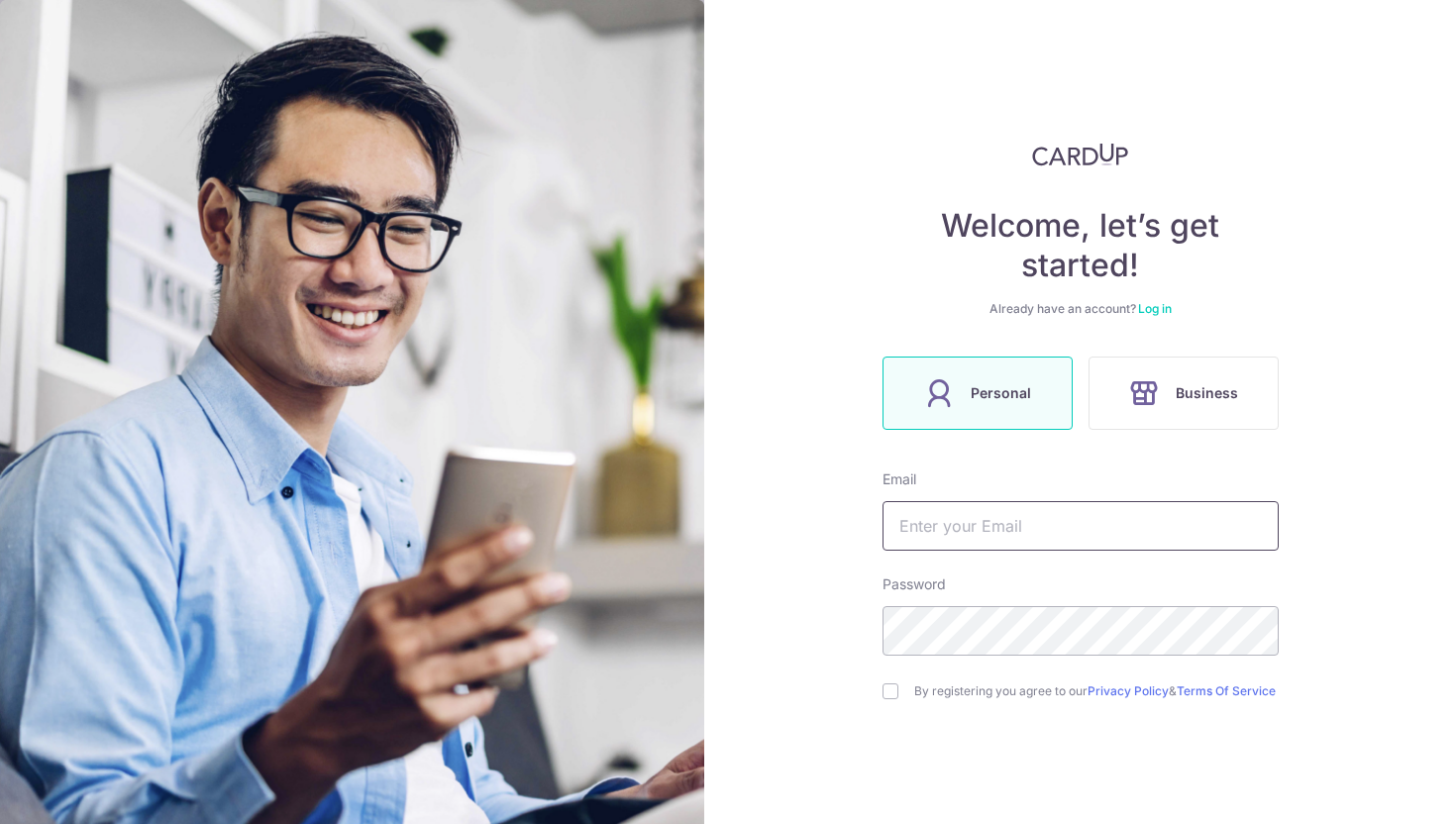click at bounding box center (1081, 526) 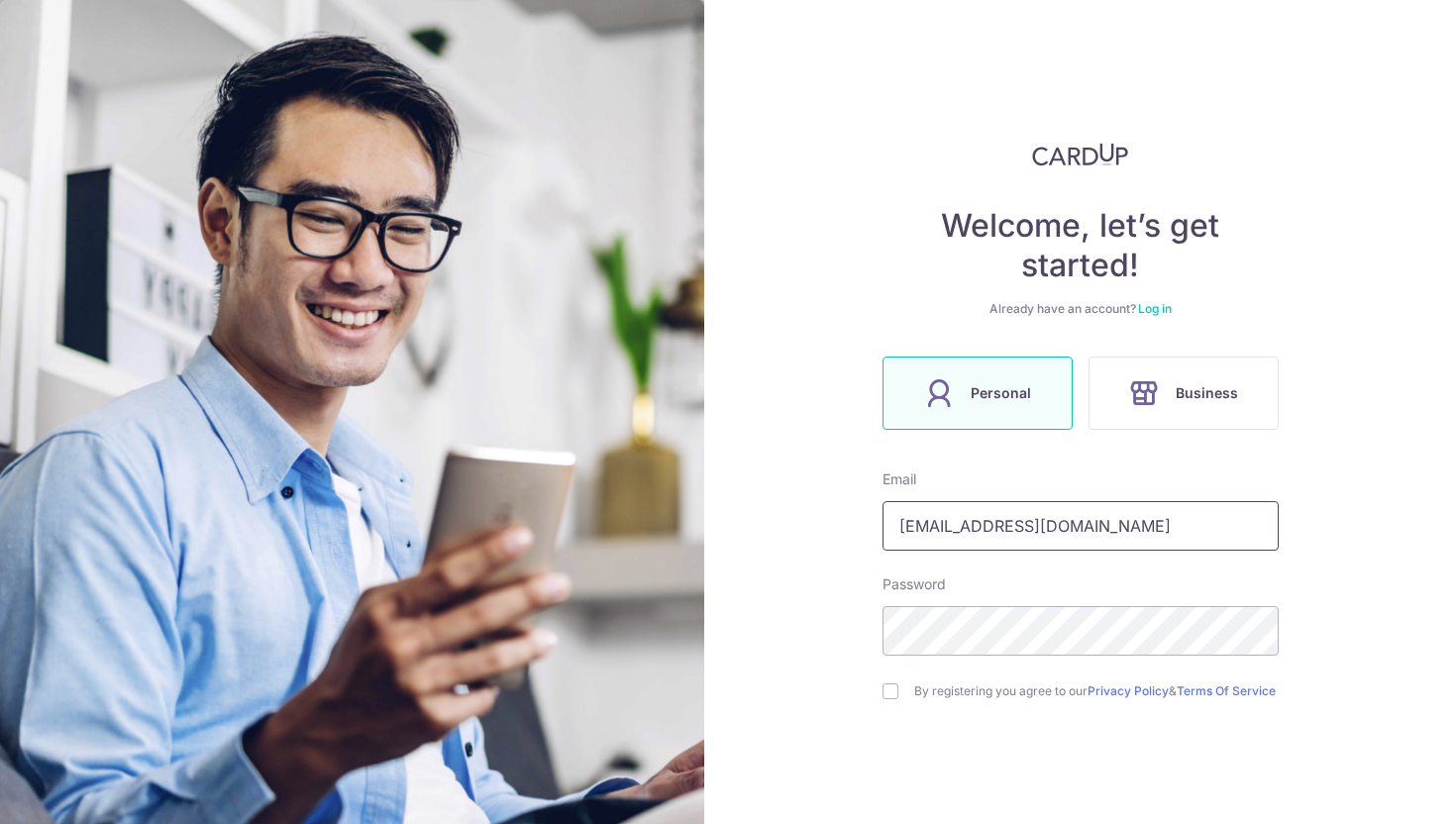 type on "[EMAIL_ADDRESS][DOMAIN_NAME]" 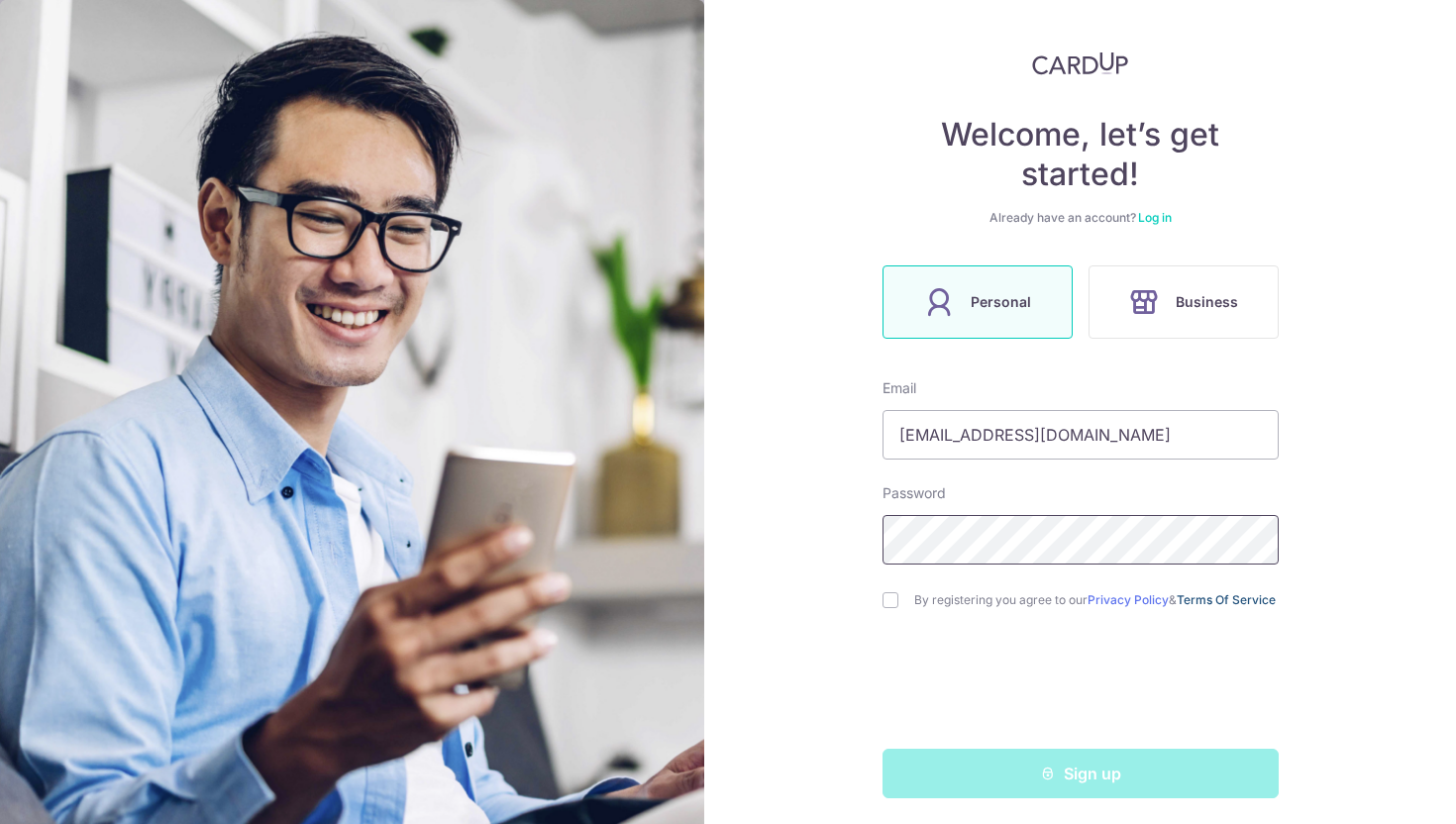 scroll, scrollTop: 105, scrollLeft: 0, axis: vertical 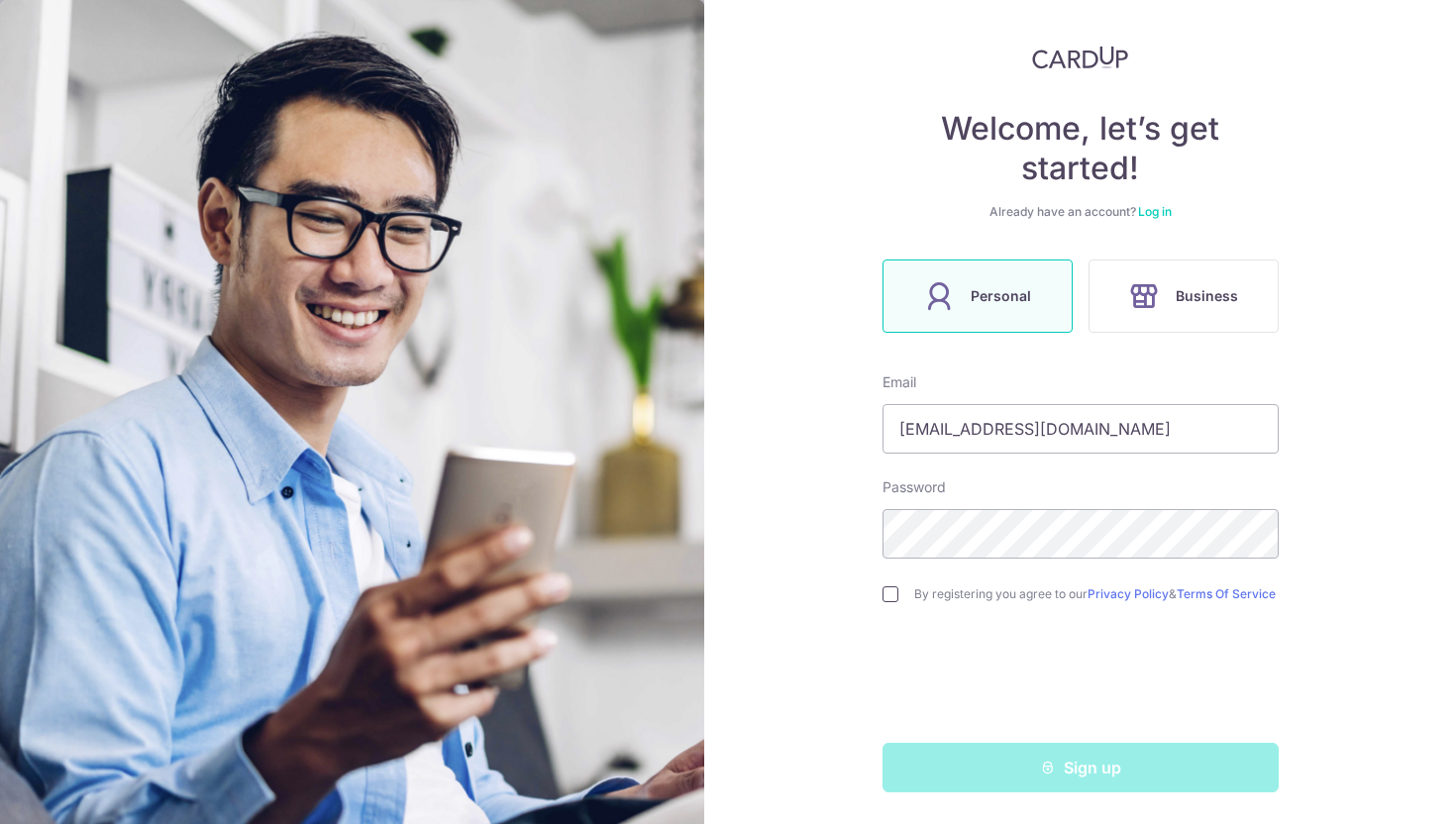 click at bounding box center (890, 594) 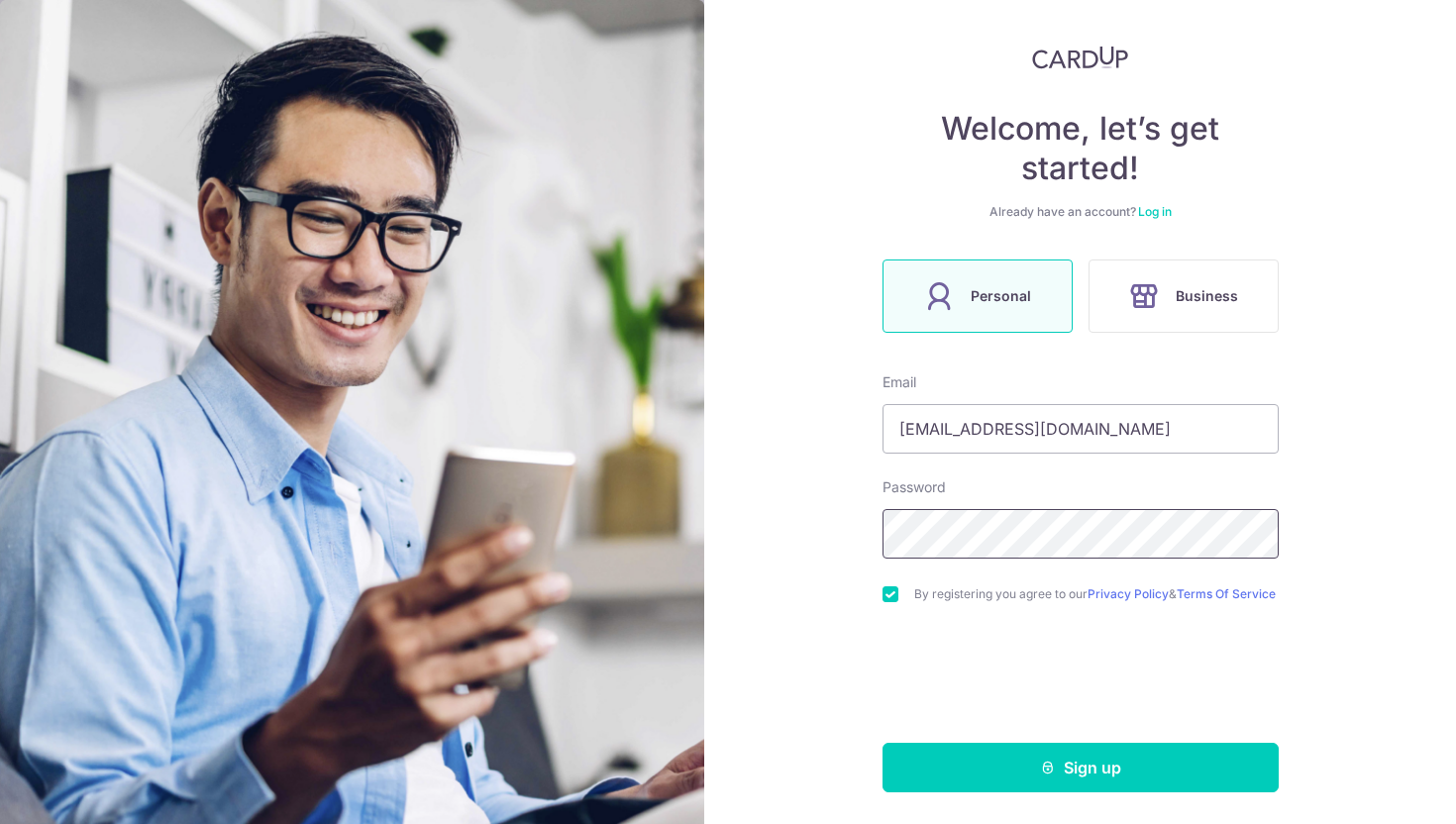 click on "Welcome, let’s get started!
Already have an account?  Log in
Personal
Business
Email
yape89@gmail.com
Password
By registering you agree to our
Privacy Policy
&  Terms Of Service
Sign up" at bounding box center [1080, 412] 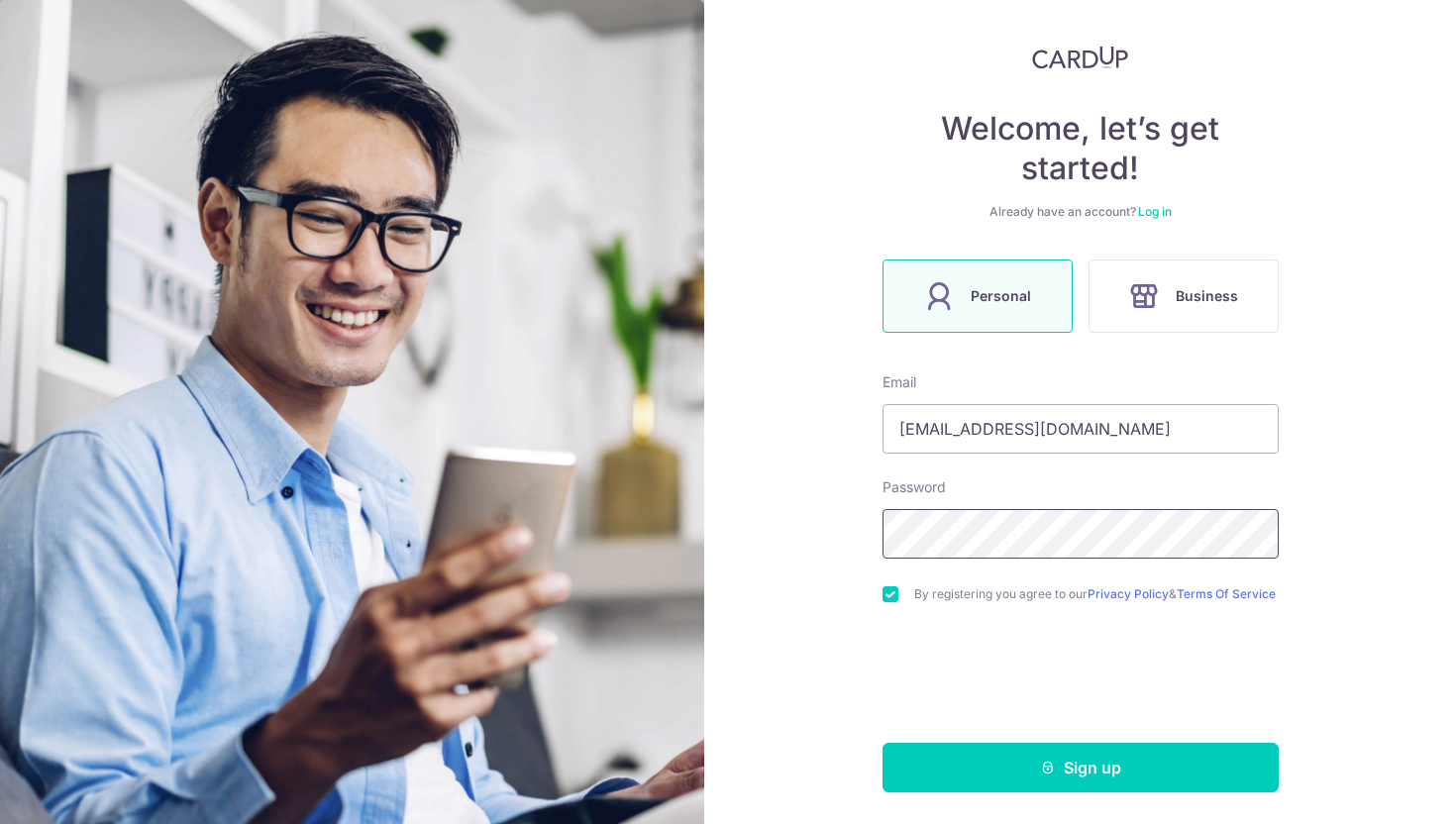 click on "Welcome, let’s get started!
Already have an account?  Log in
Personal
Business
Email
yape89@gmail.com
Password
By registering you agree to our
Privacy Policy
&  Terms Of Service
Sign up" at bounding box center [1080, 412] 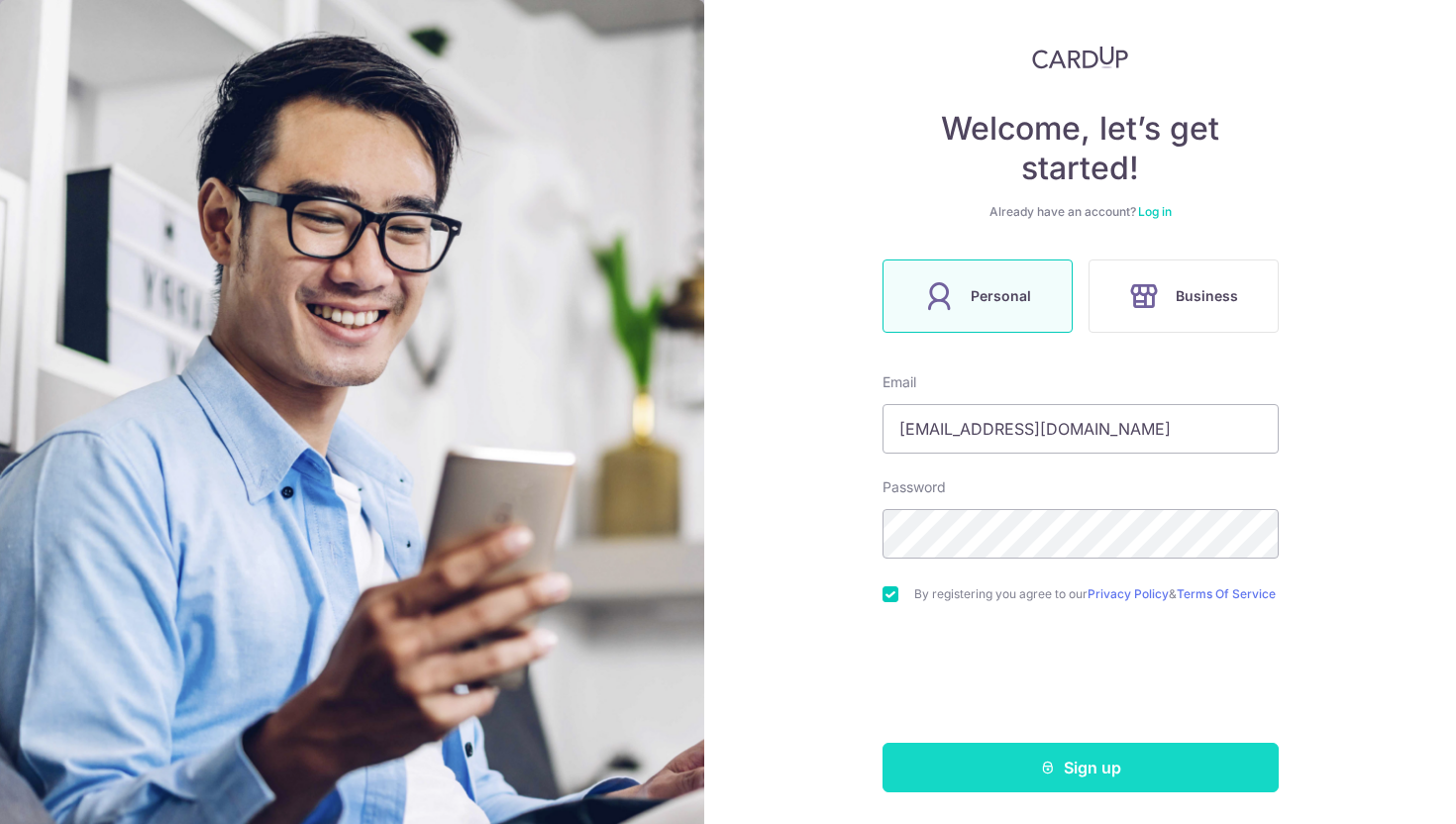 click on "Sign up" at bounding box center [1081, 768] 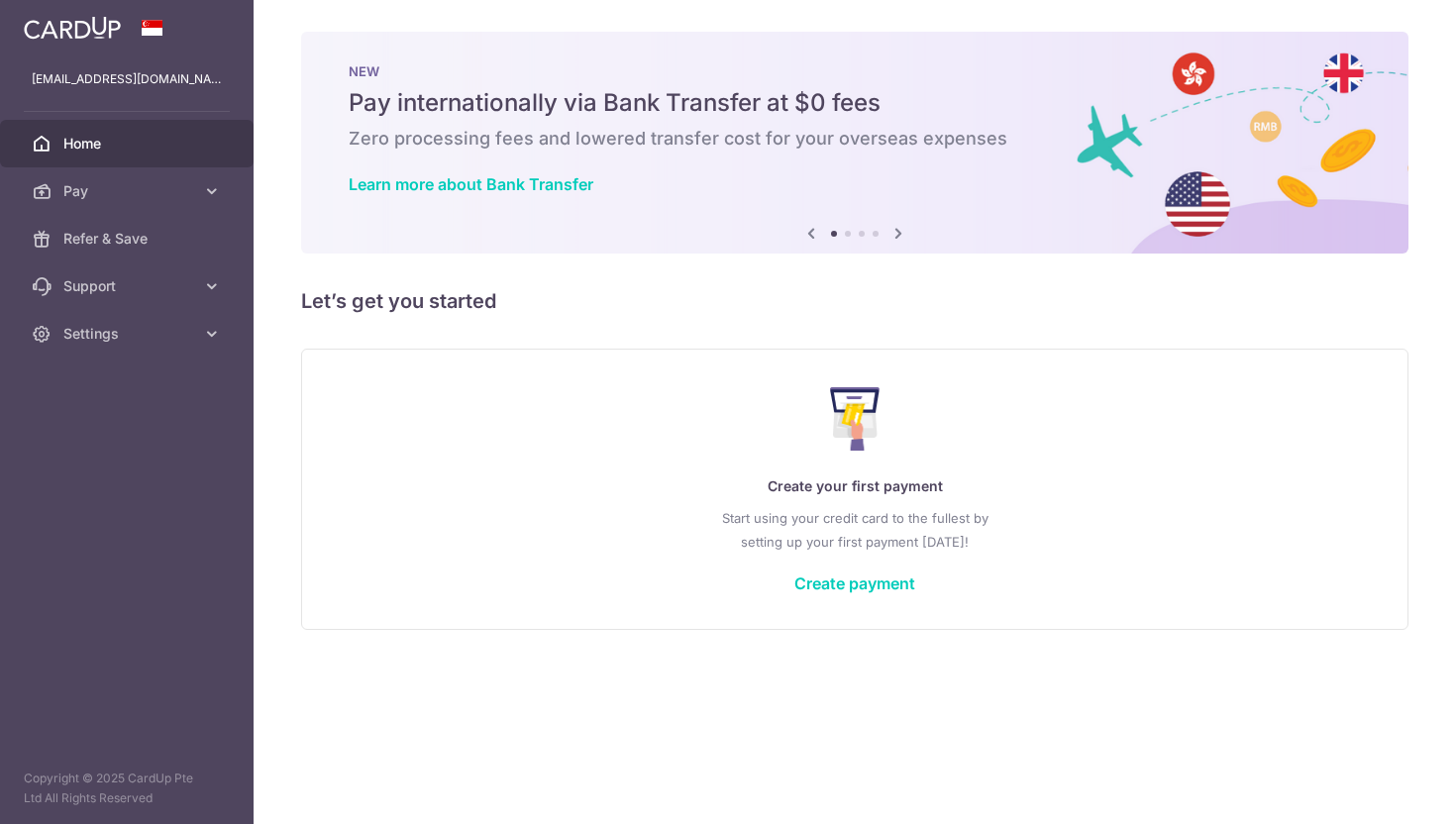 scroll, scrollTop: 0, scrollLeft: 0, axis: both 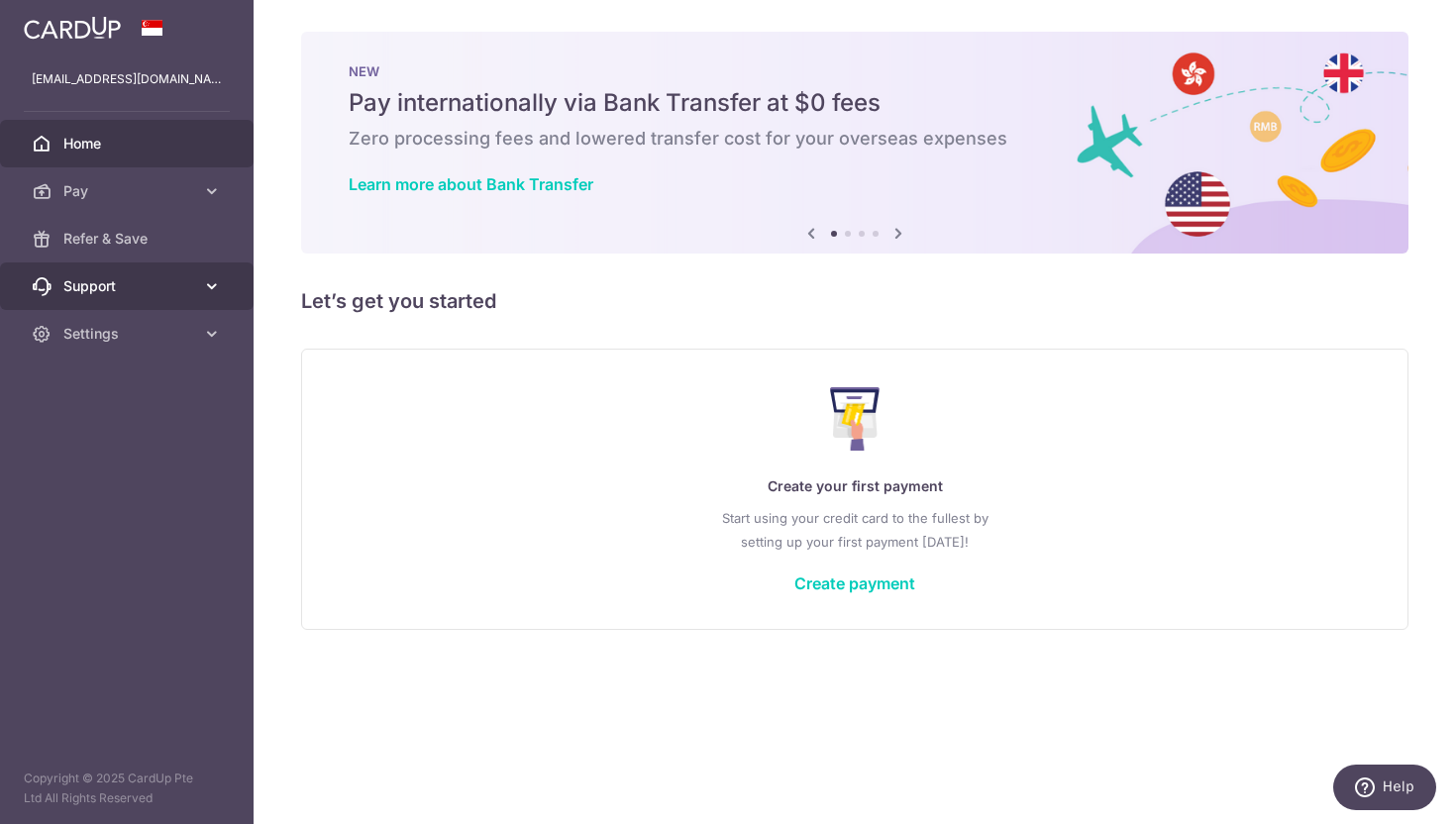 click at bounding box center (212, 286) 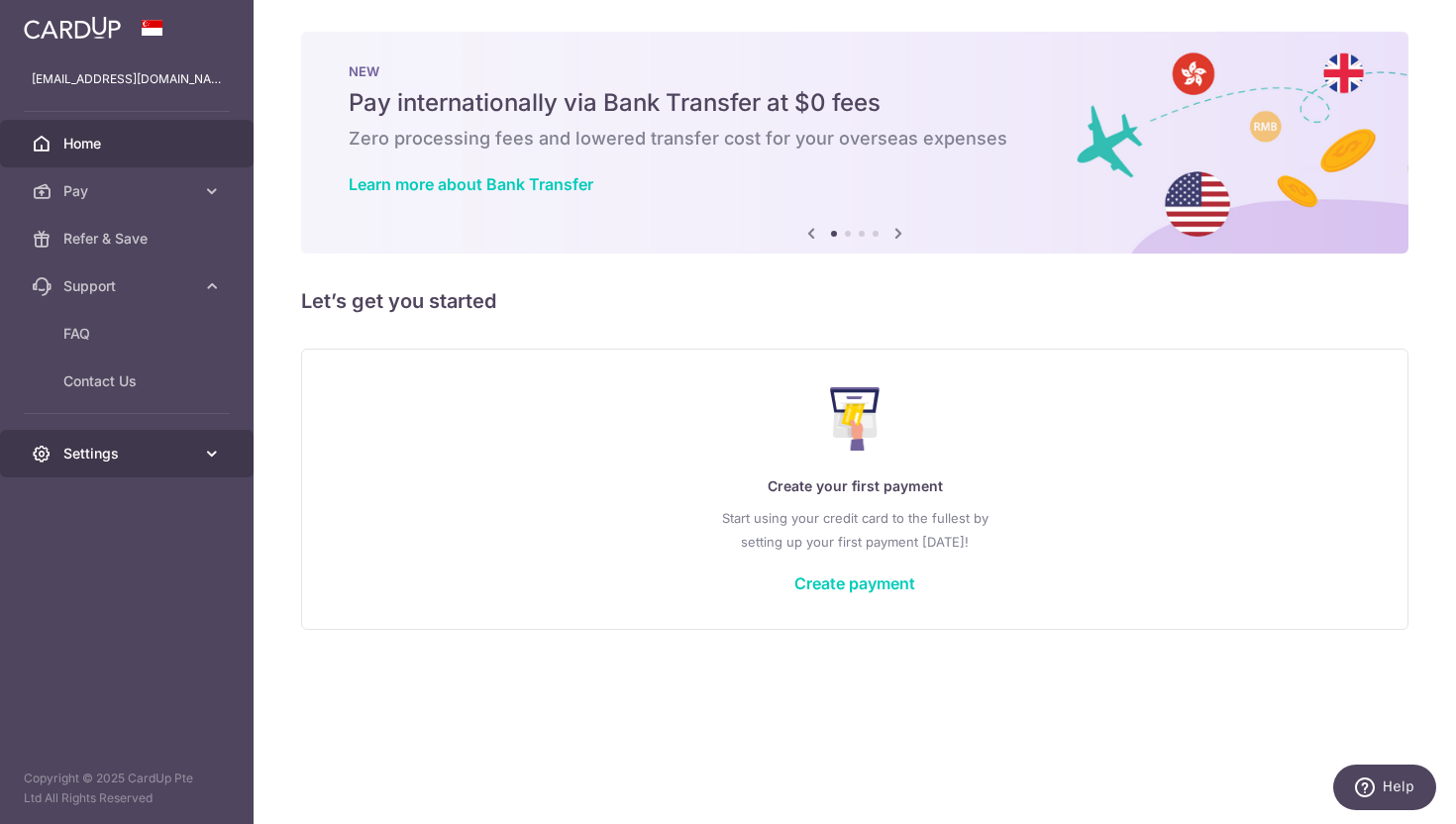 click at bounding box center [212, 454] 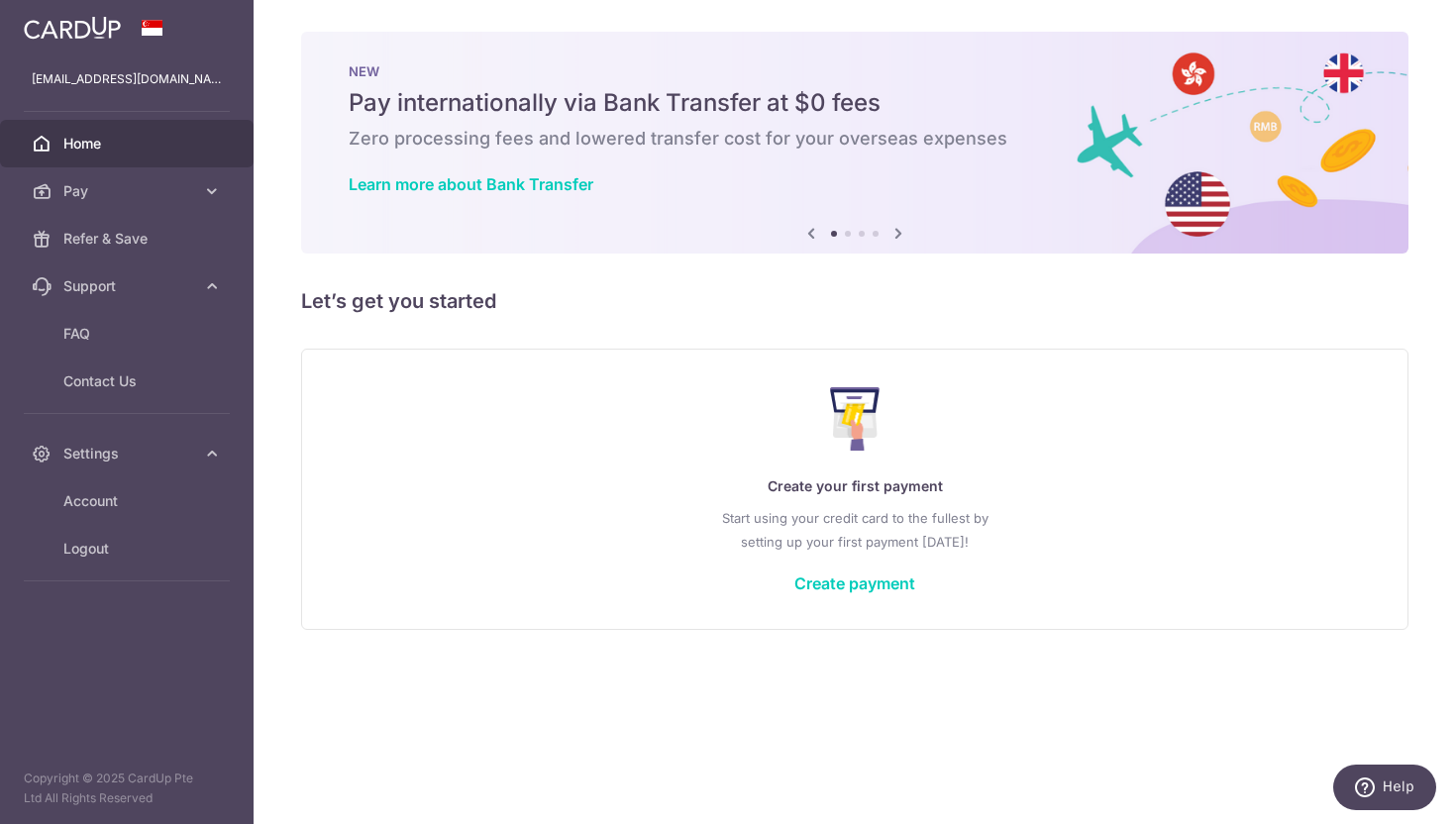 click on "Home" at bounding box center (129, 144) 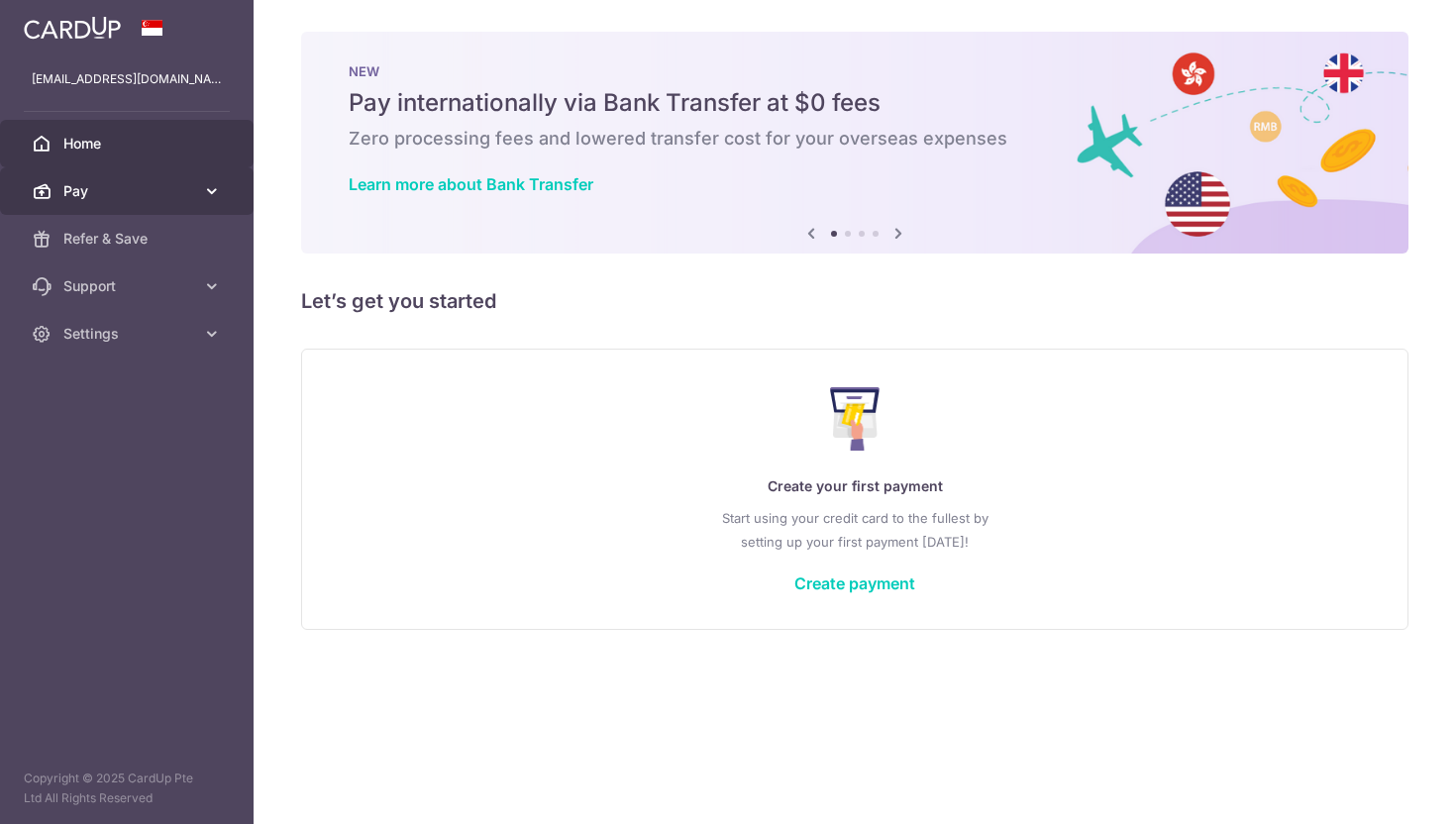 scroll, scrollTop: 0, scrollLeft: 0, axis: both 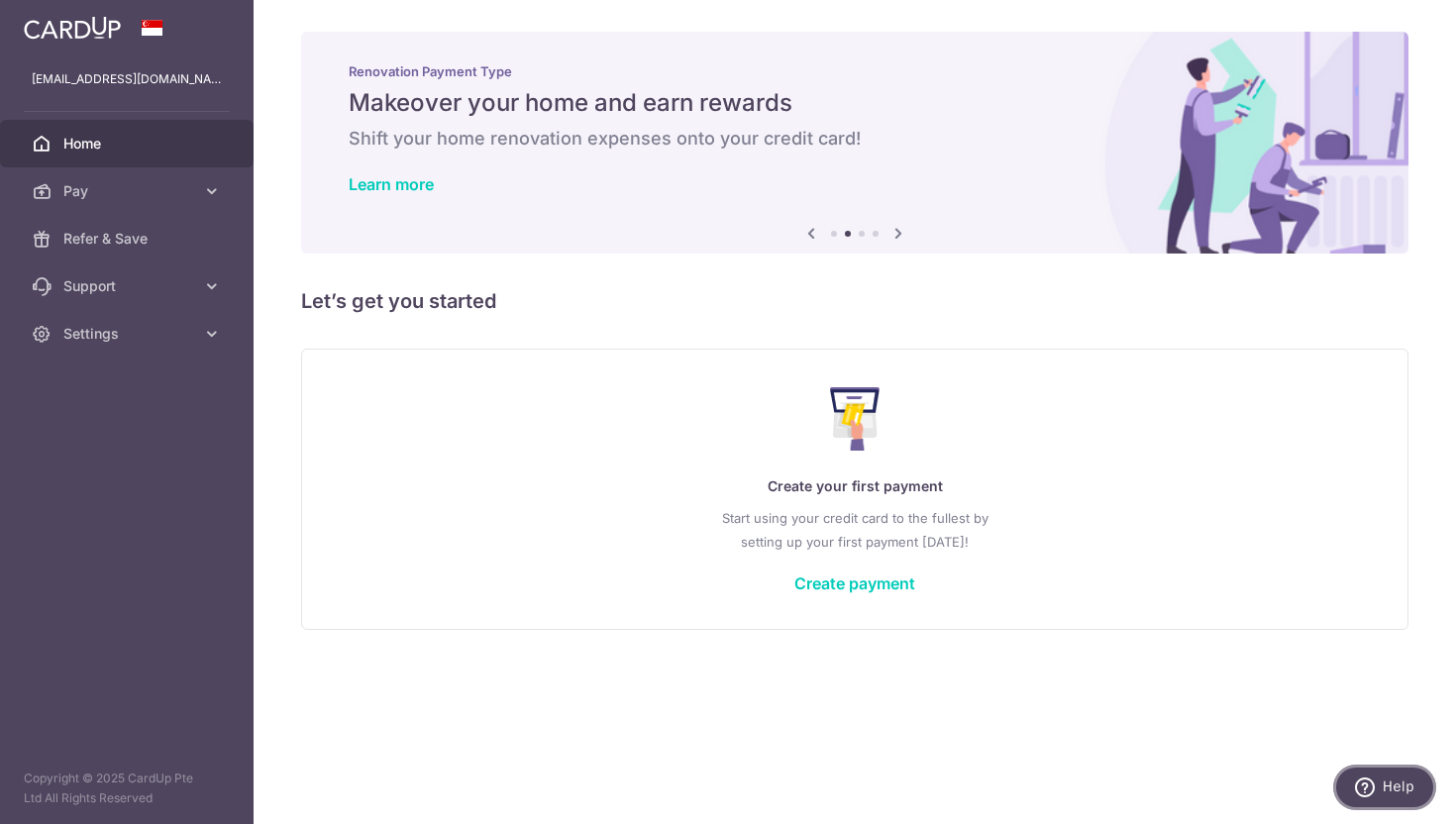 click 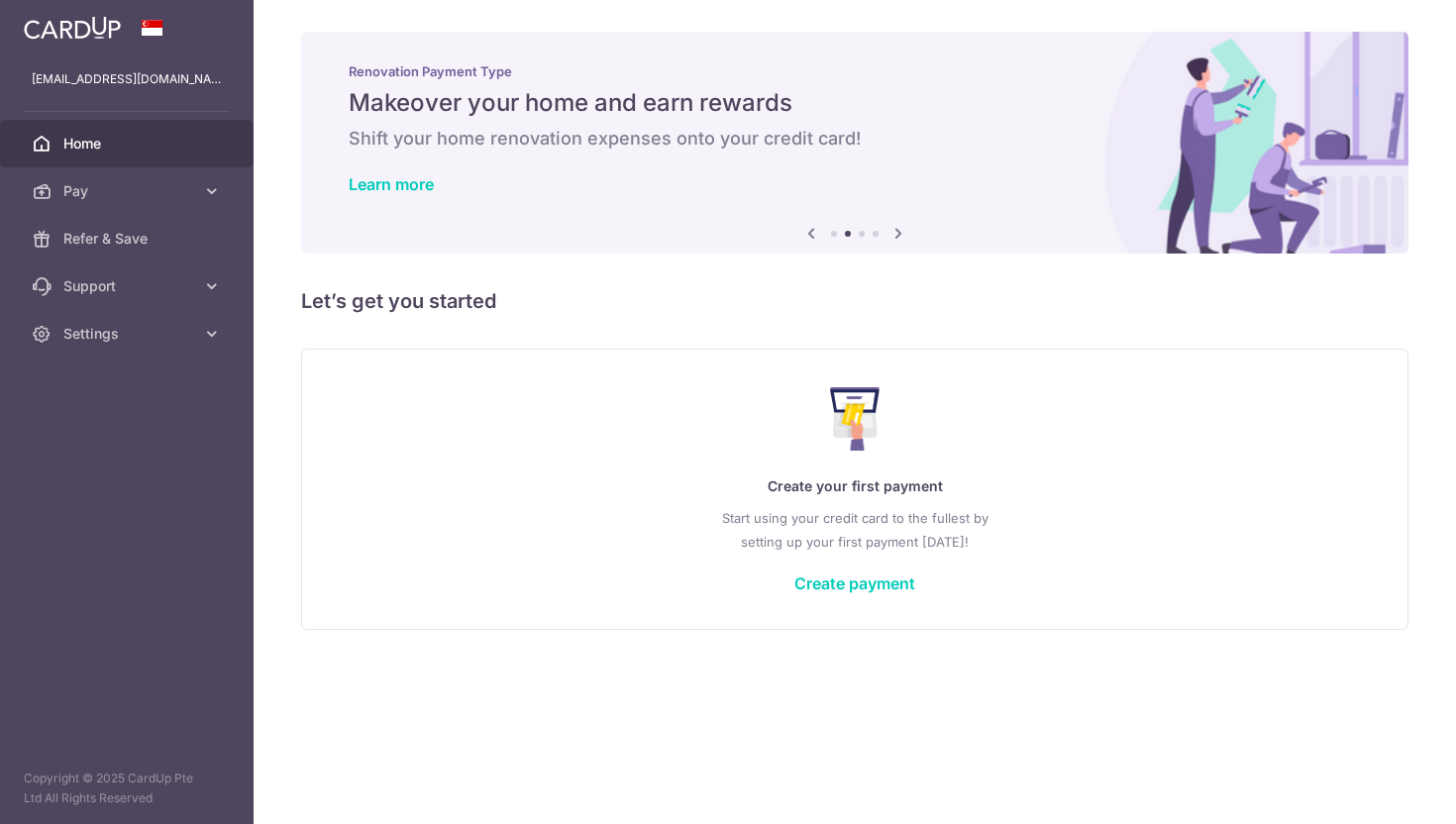scroll, scrollTop: 0, scrollLeft: 0, axis: both 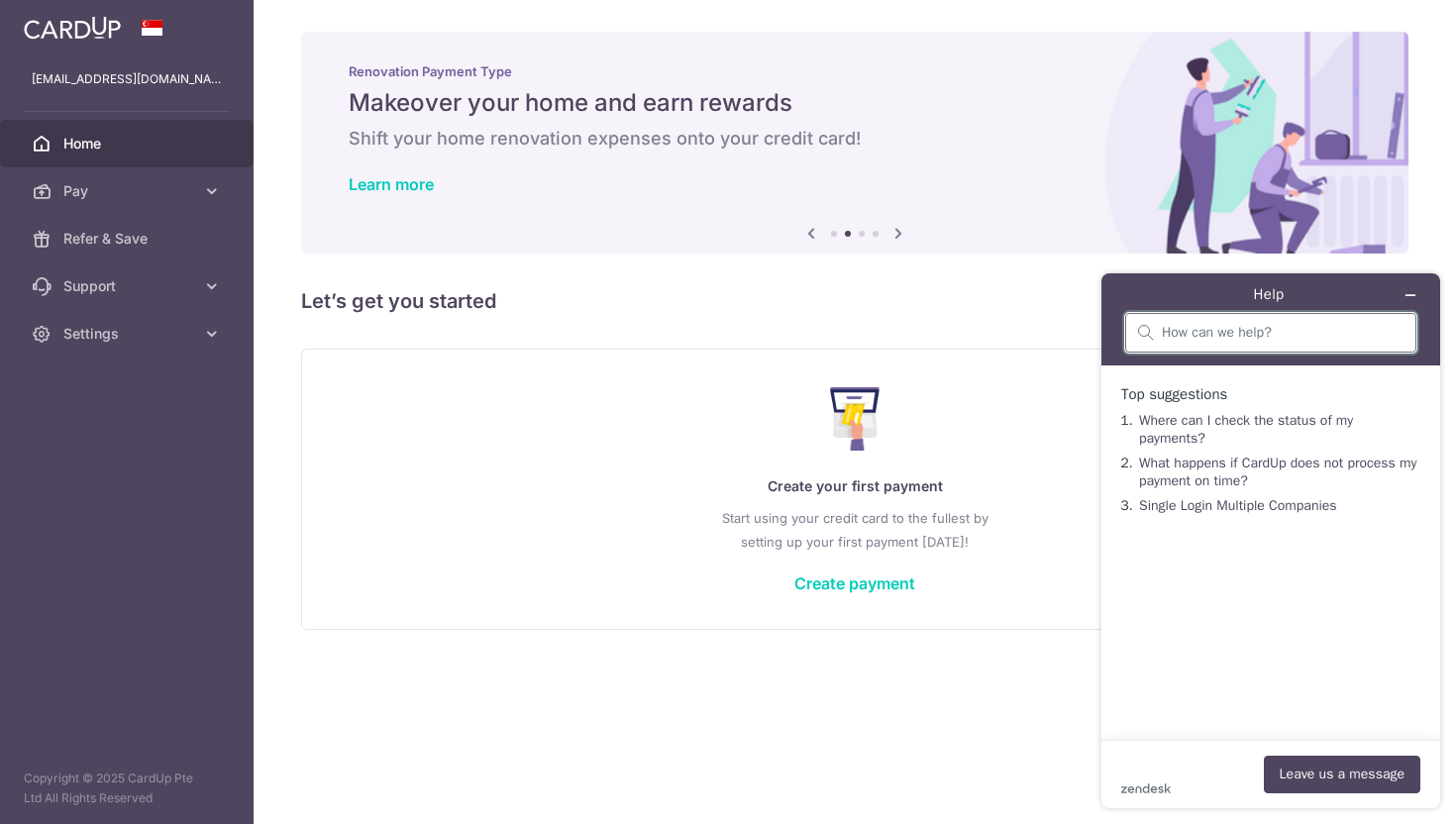 click at bounding box center (1283, 333) 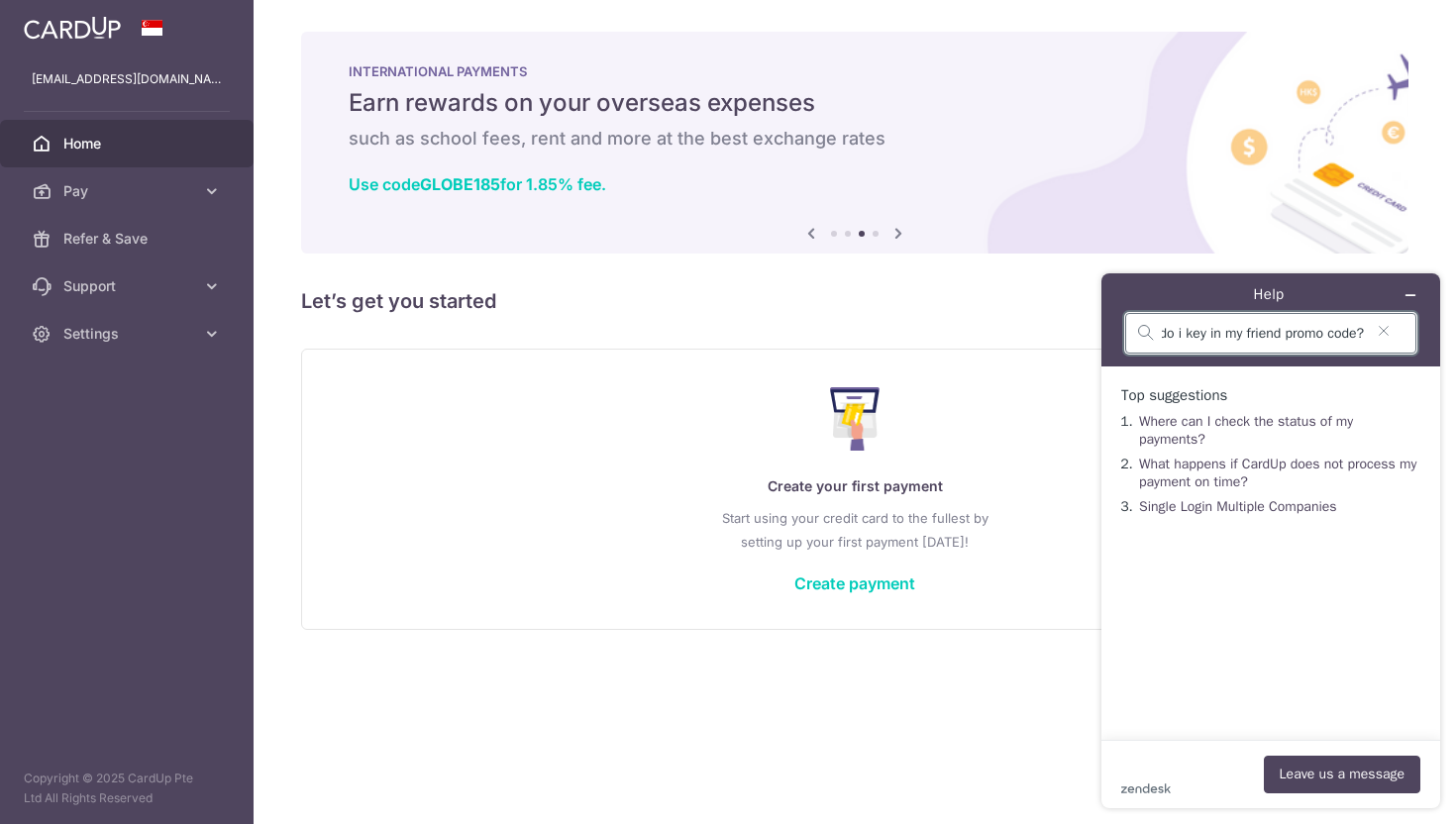 type on "how do i key in my friend promo code?" 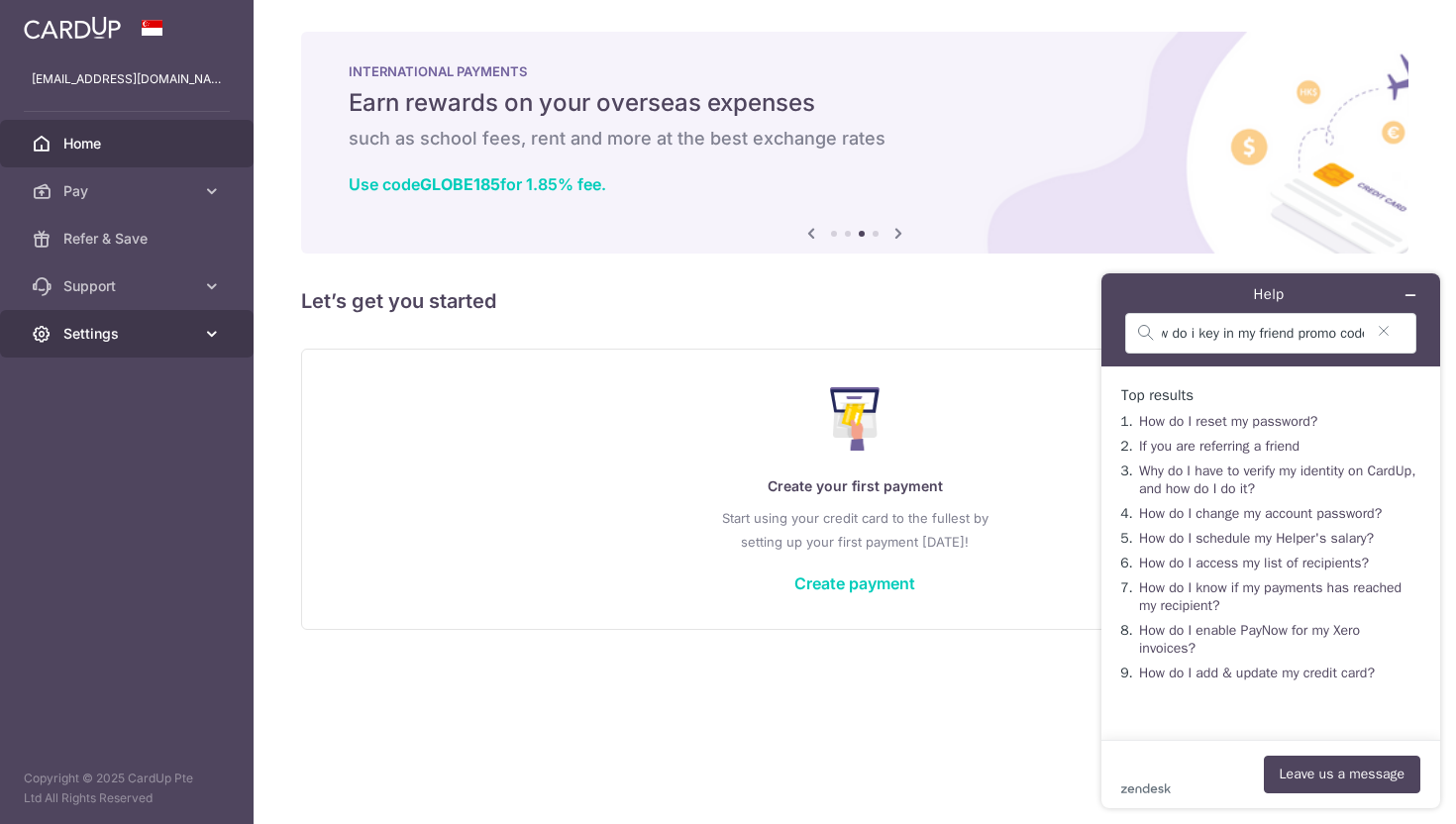 scroll, scrollTop: 0, scrollLeft: 0, axis: both 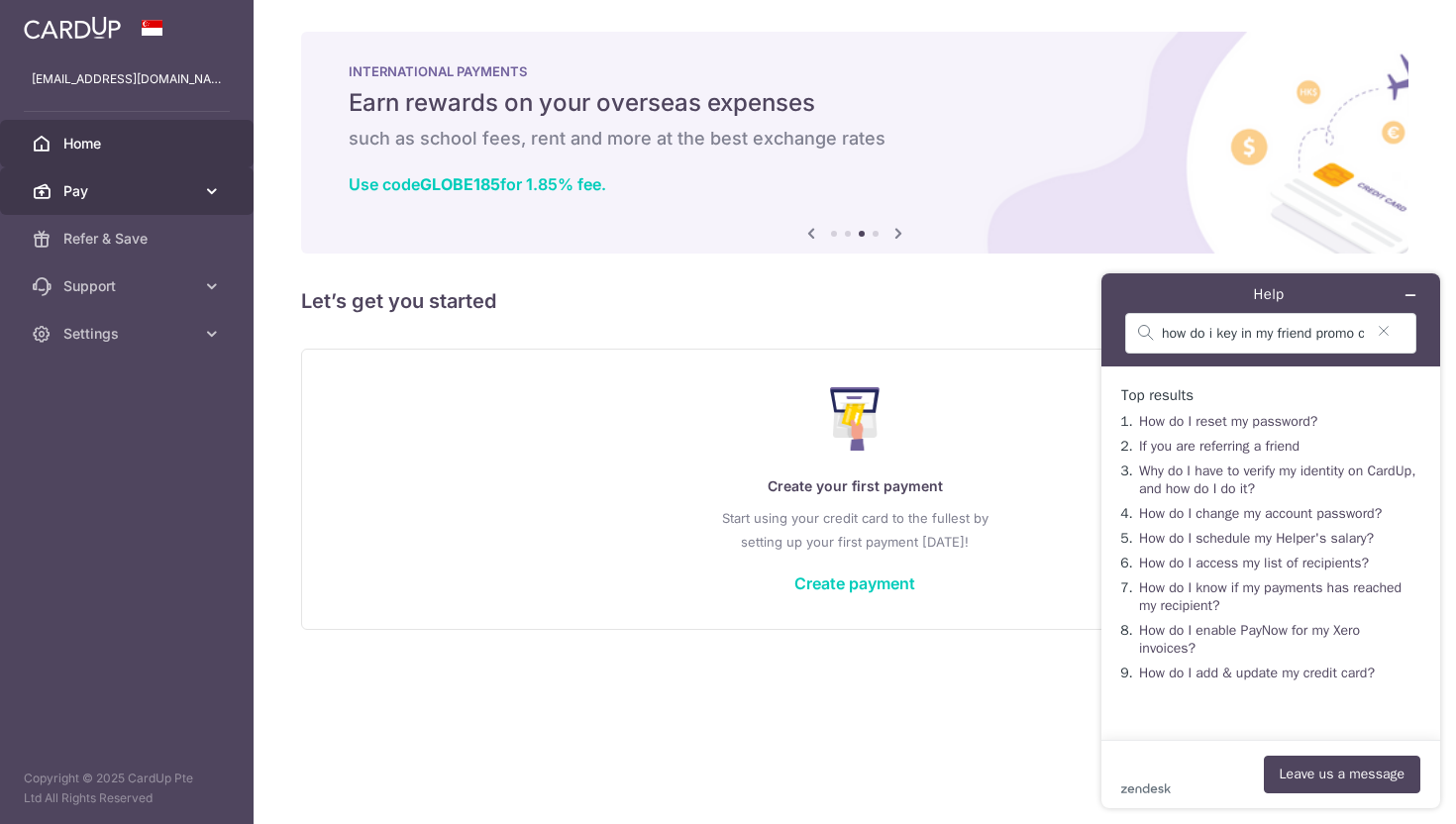 click at bounding box center [212, 191] 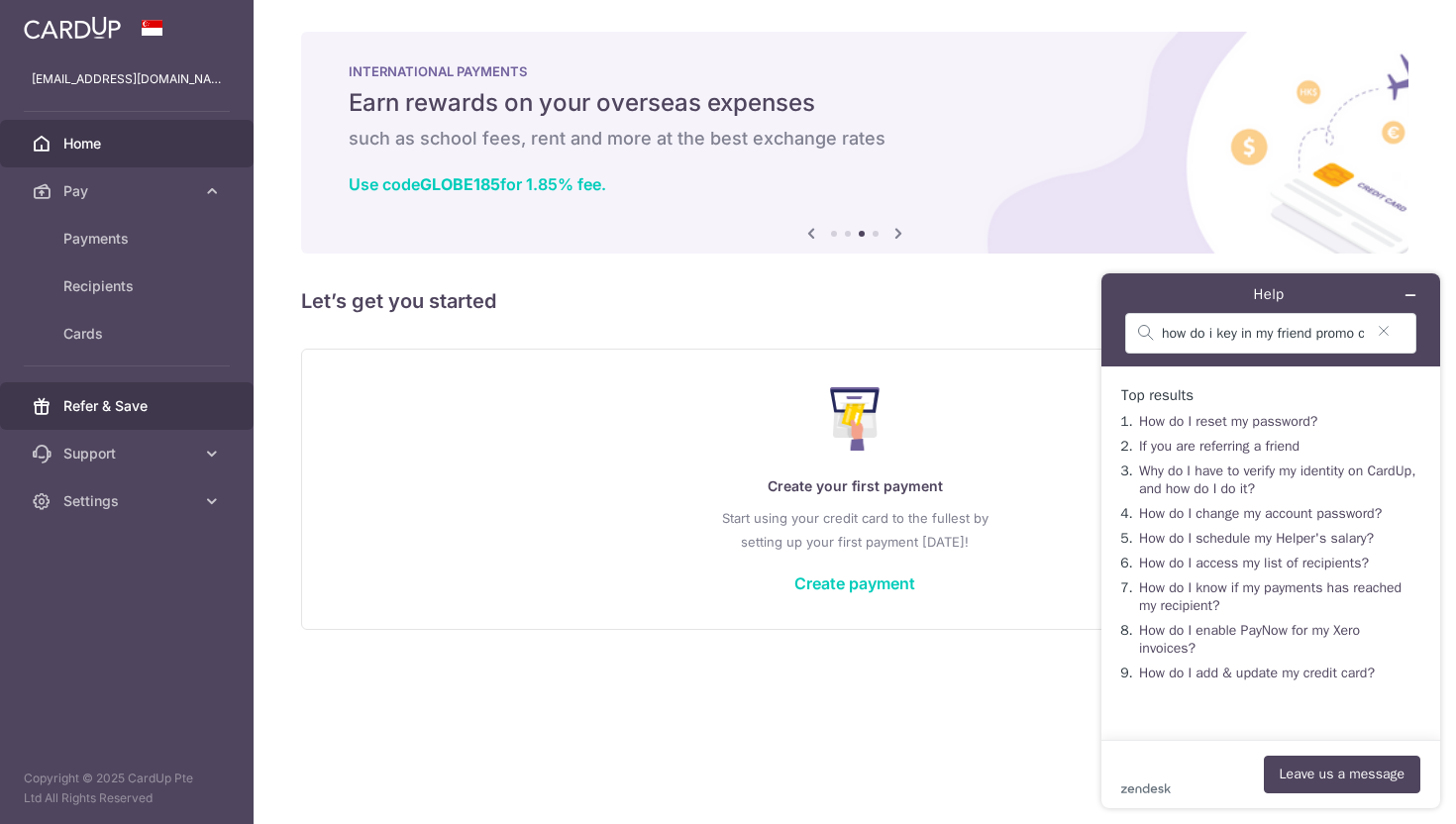 click on "Refer & Save" at bounding box center (129, 406) 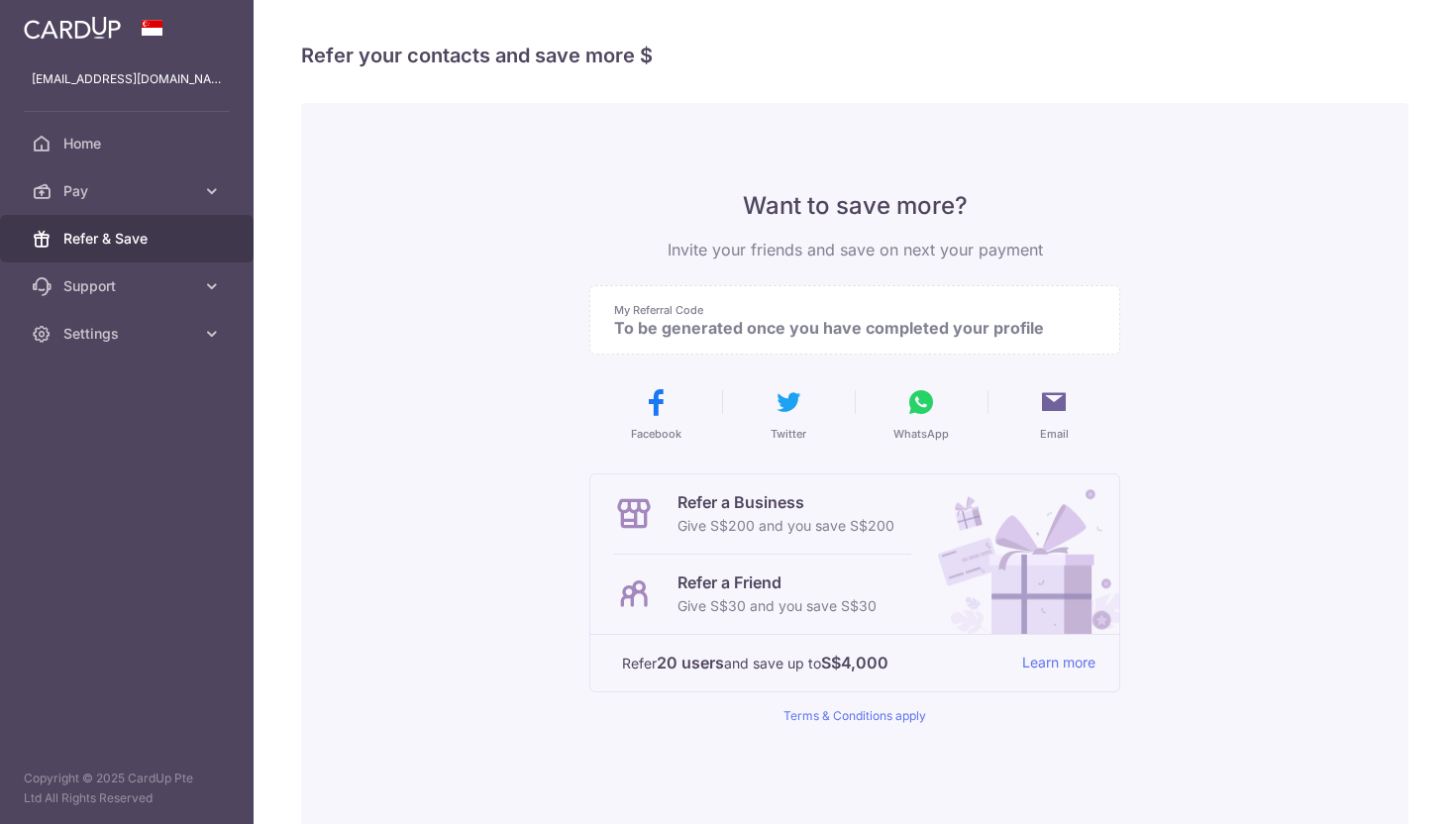scroll, scrollTop: 0, scrollLeft: 0, axis: both 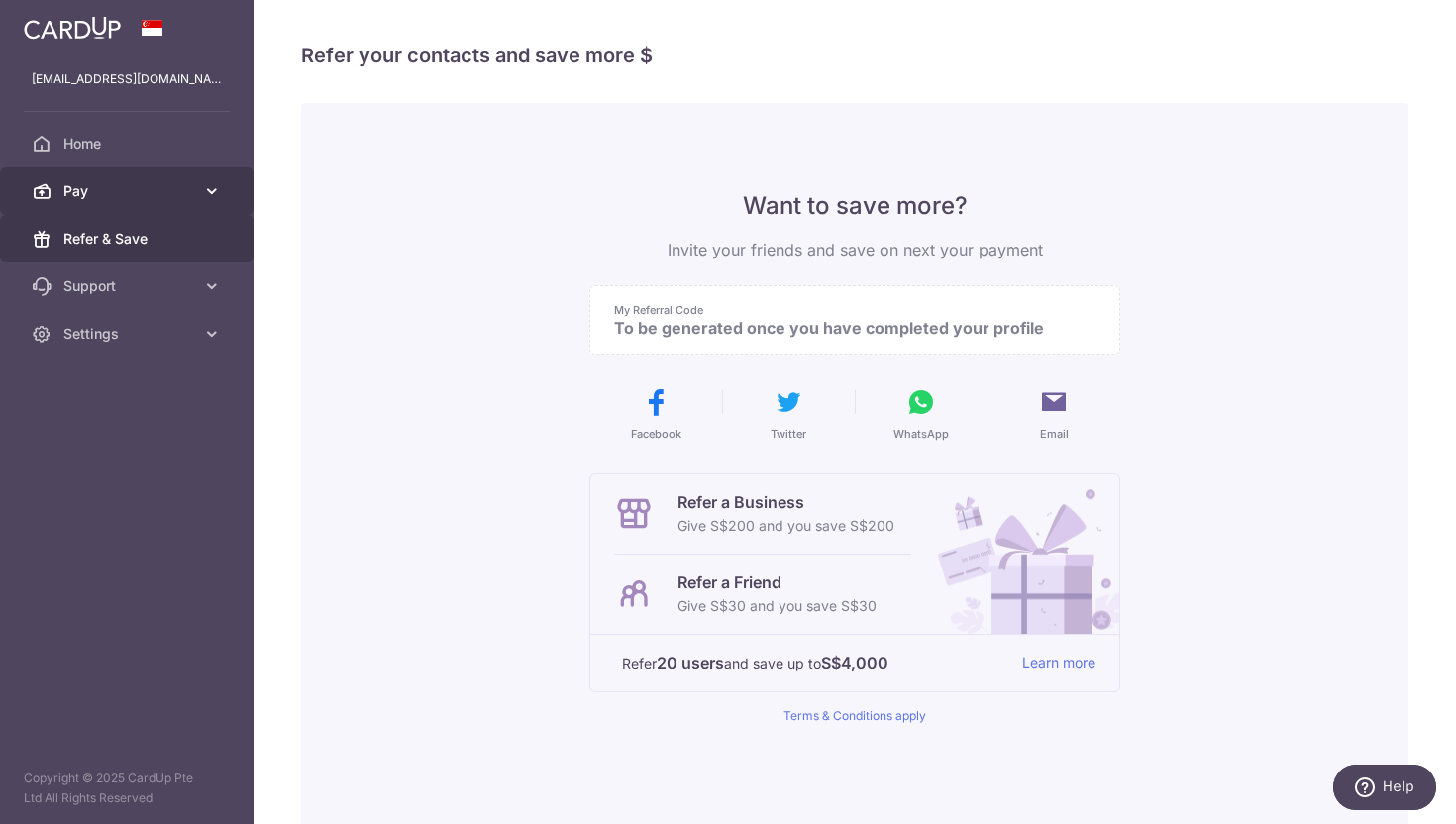 click on "Pay" at bounding box center (127, 191) 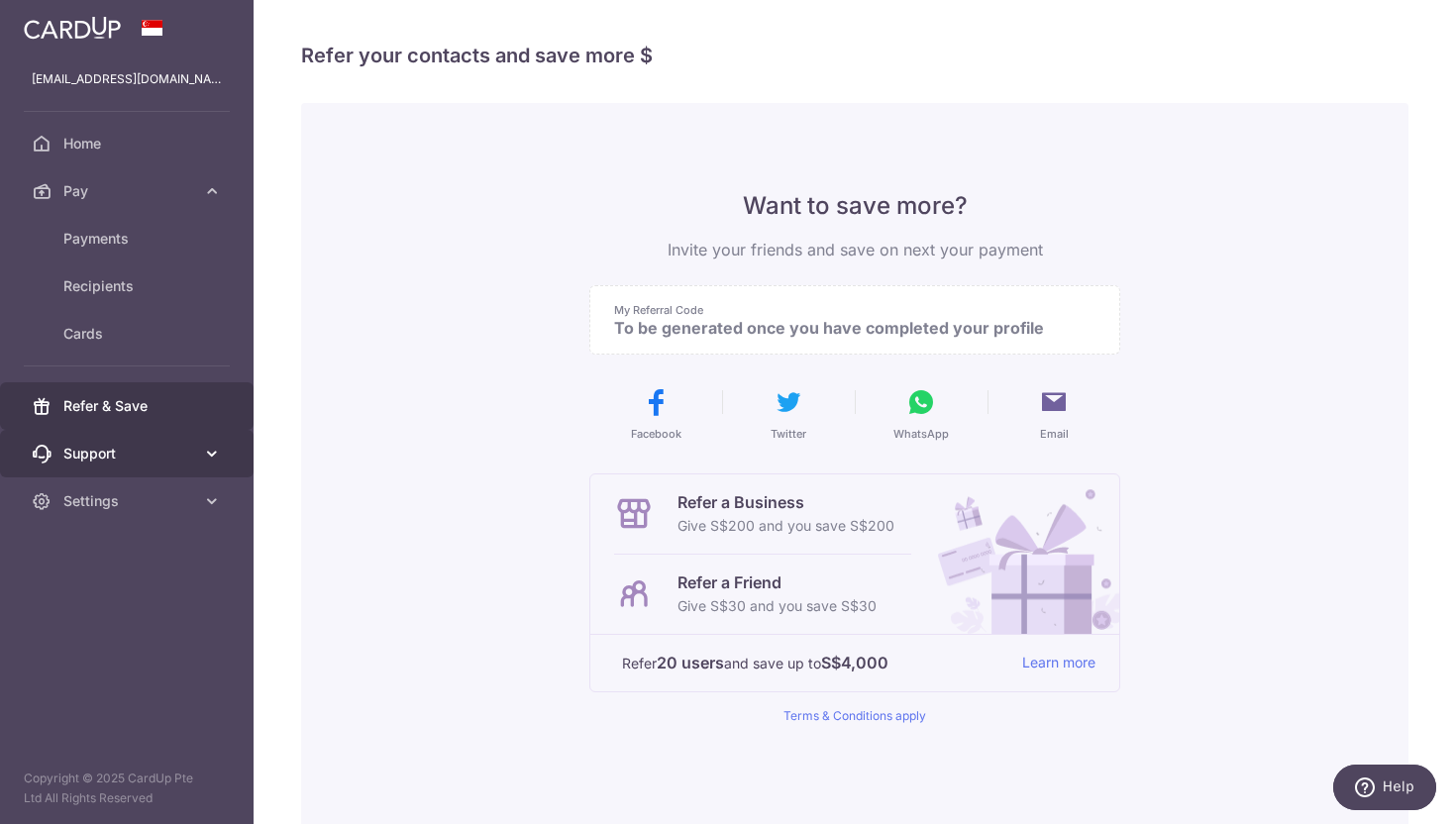 click at bounding box center (212, 454) 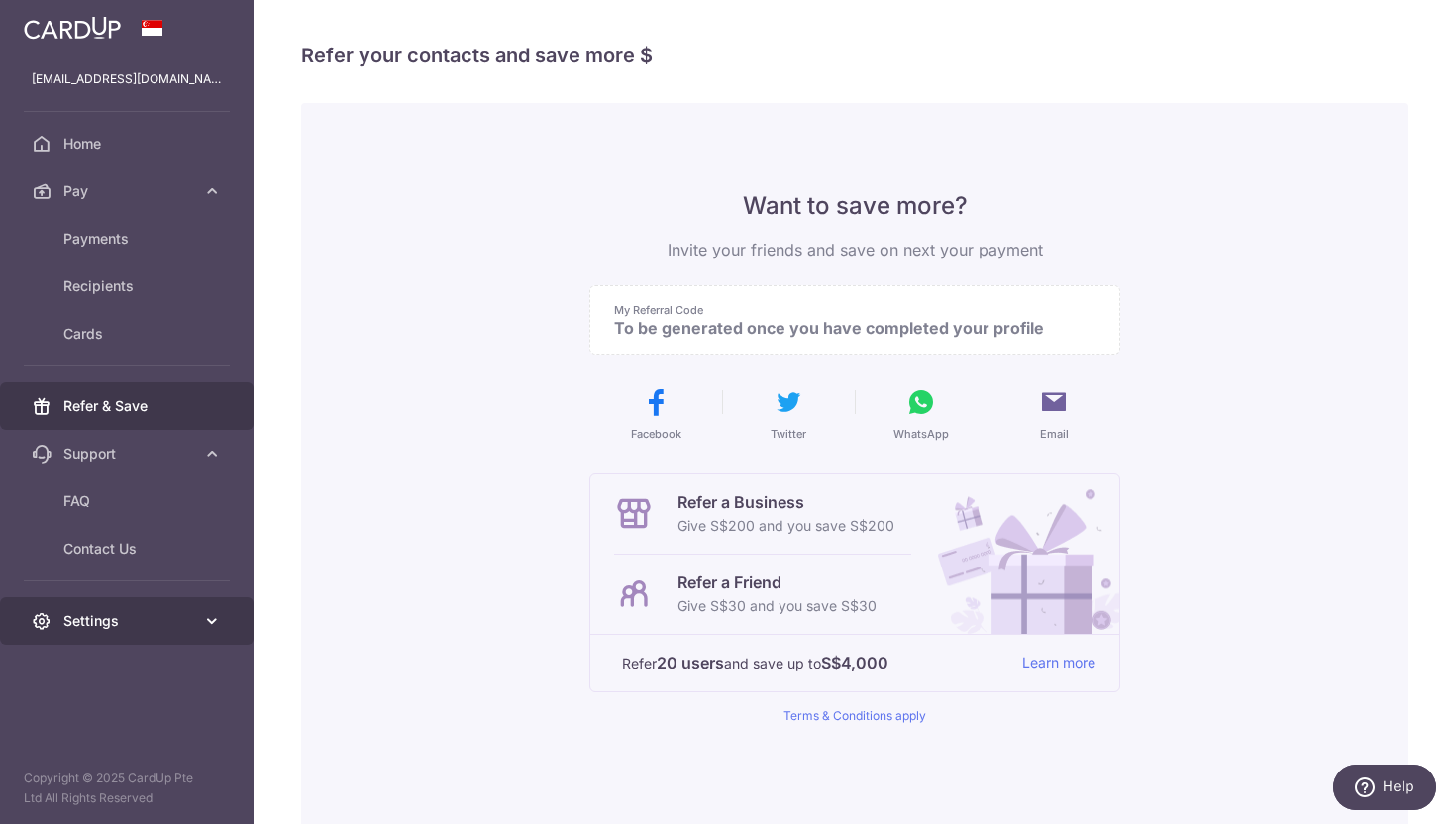 click at bounding box center (212, 621) 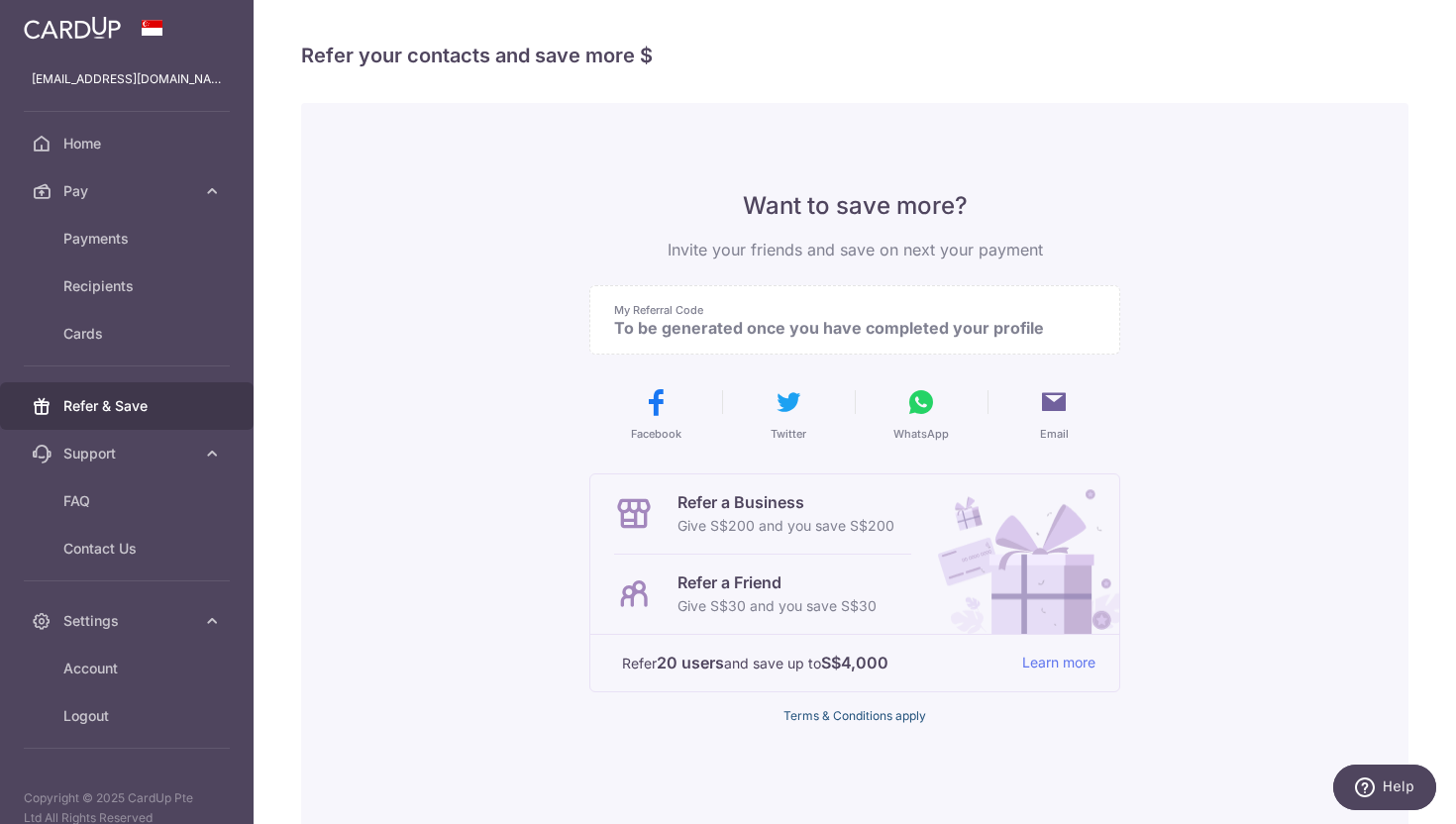click on "Terms & Conditions apply" at bounding box center (855, 715) 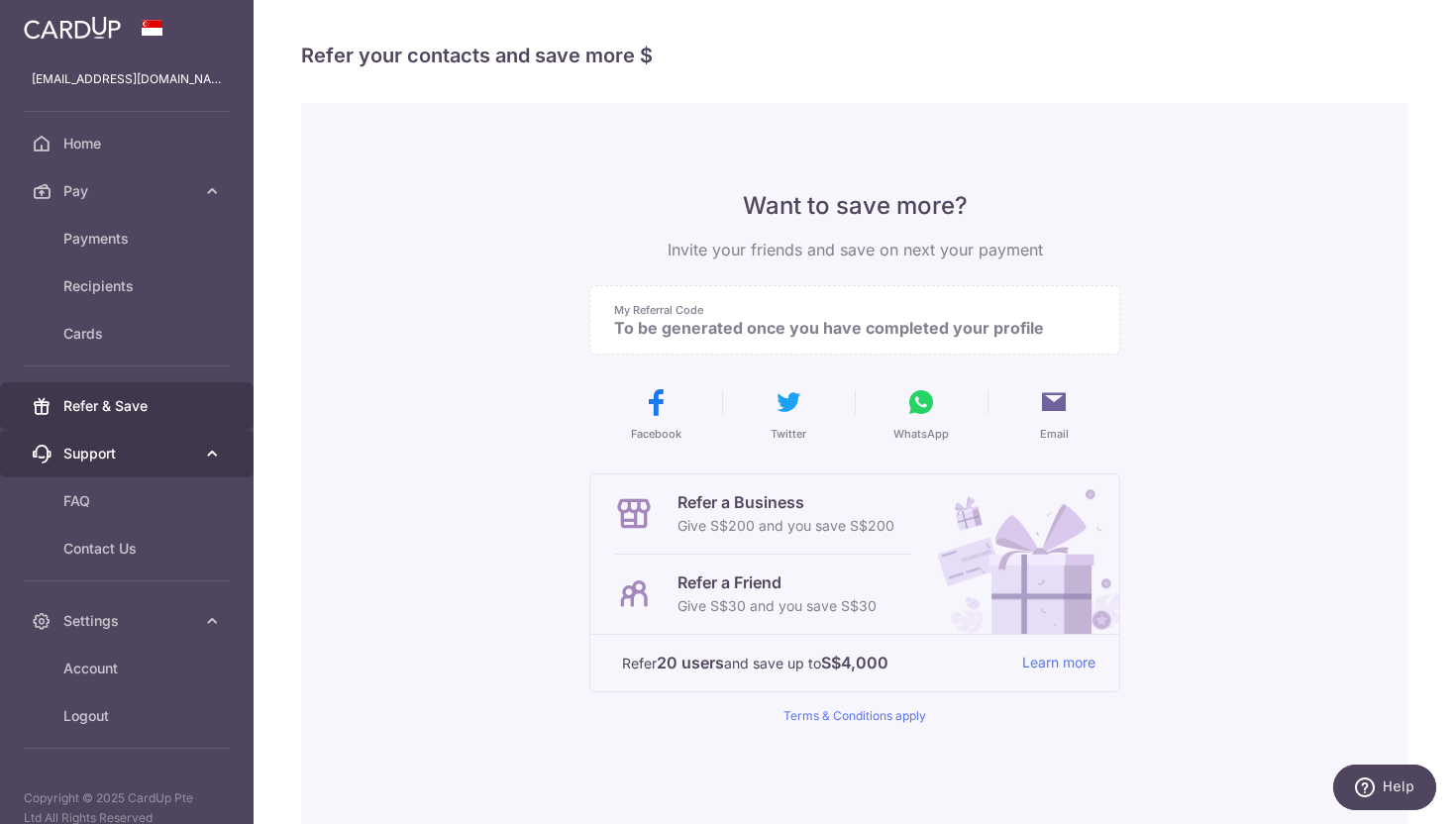 click on "Support" at bounding box center [129, 454] 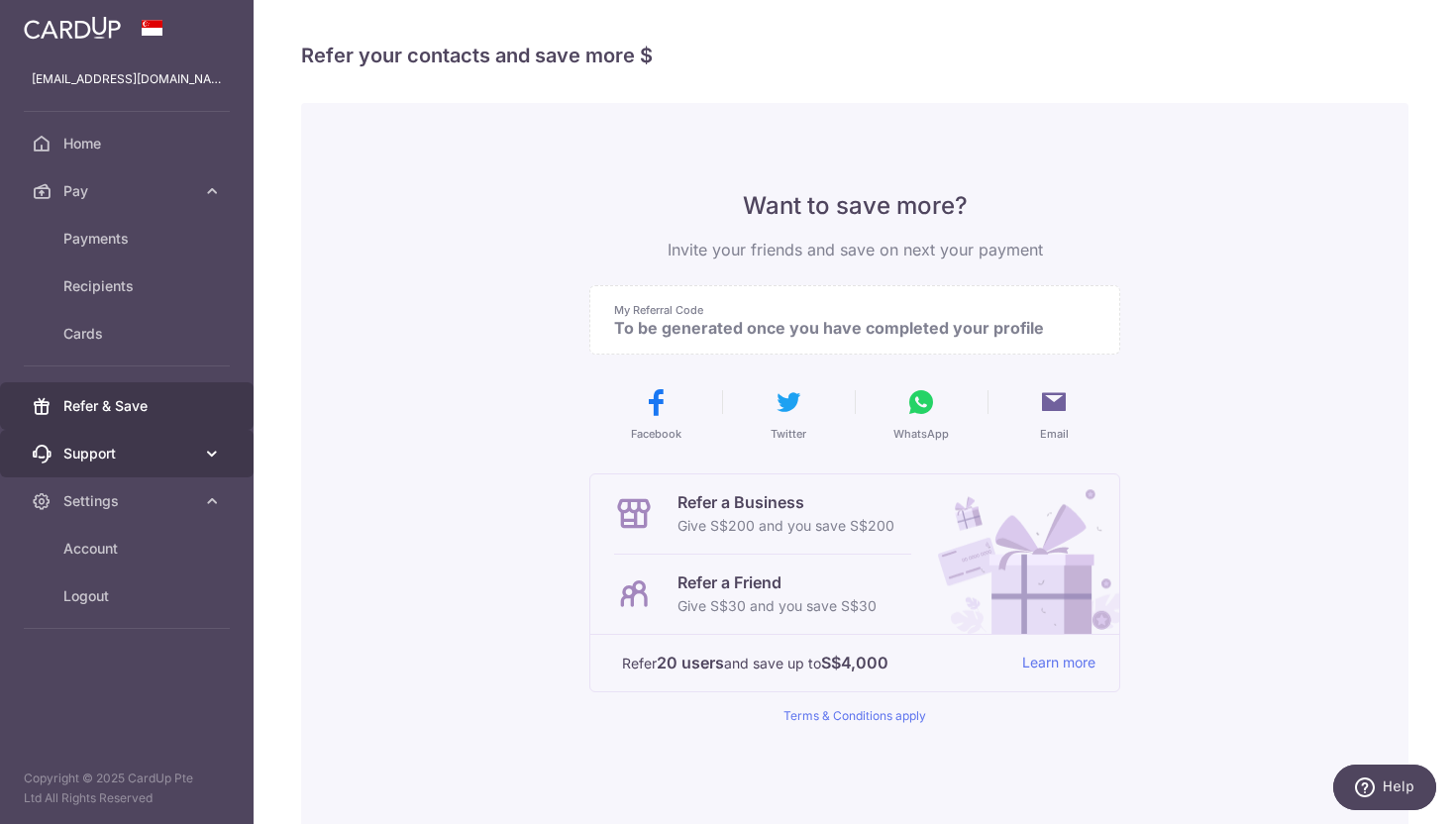 click on "Support" at bounding box center (129, 454) 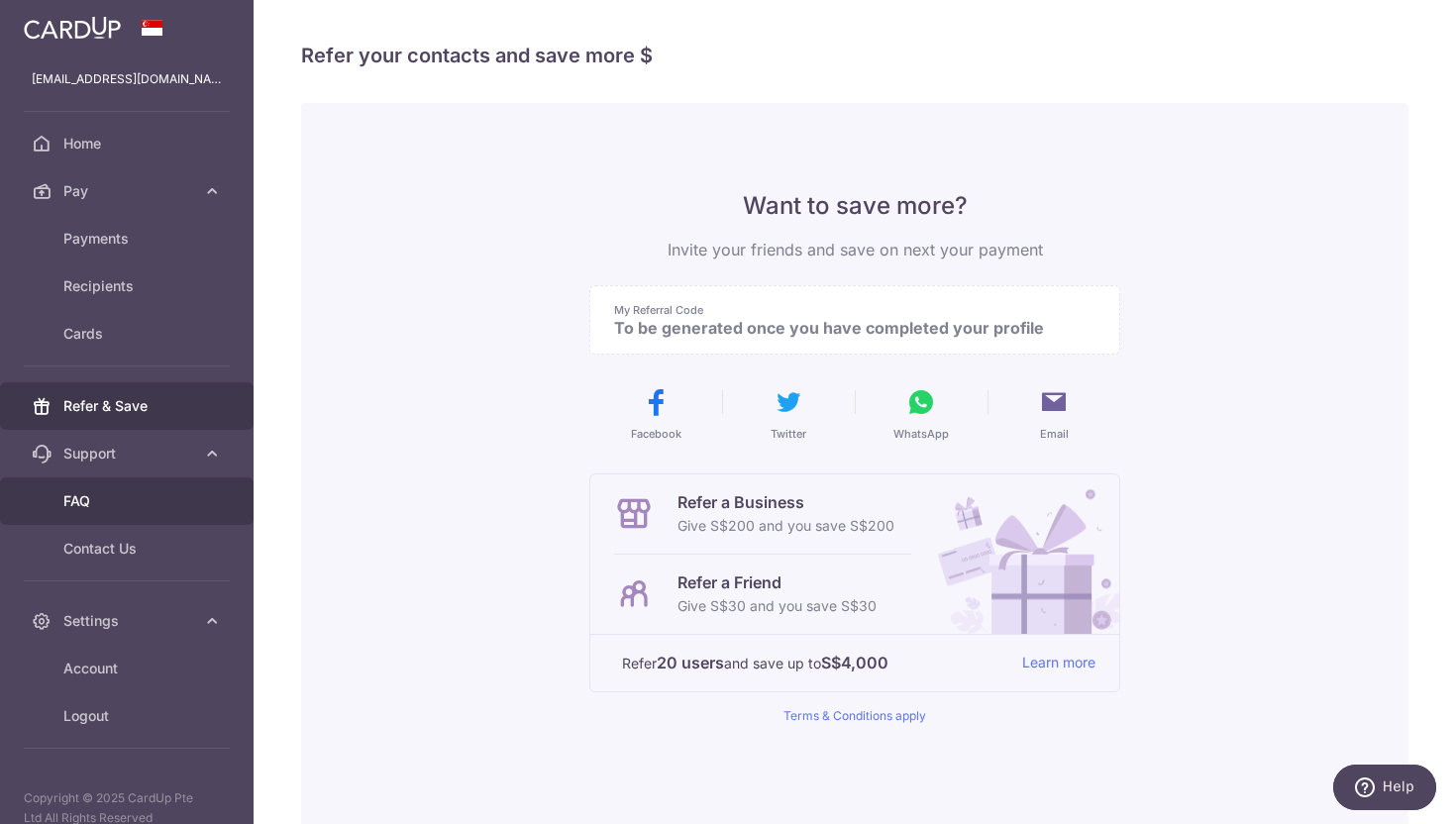 click on "FAQ" at bounding box center [129, 501] 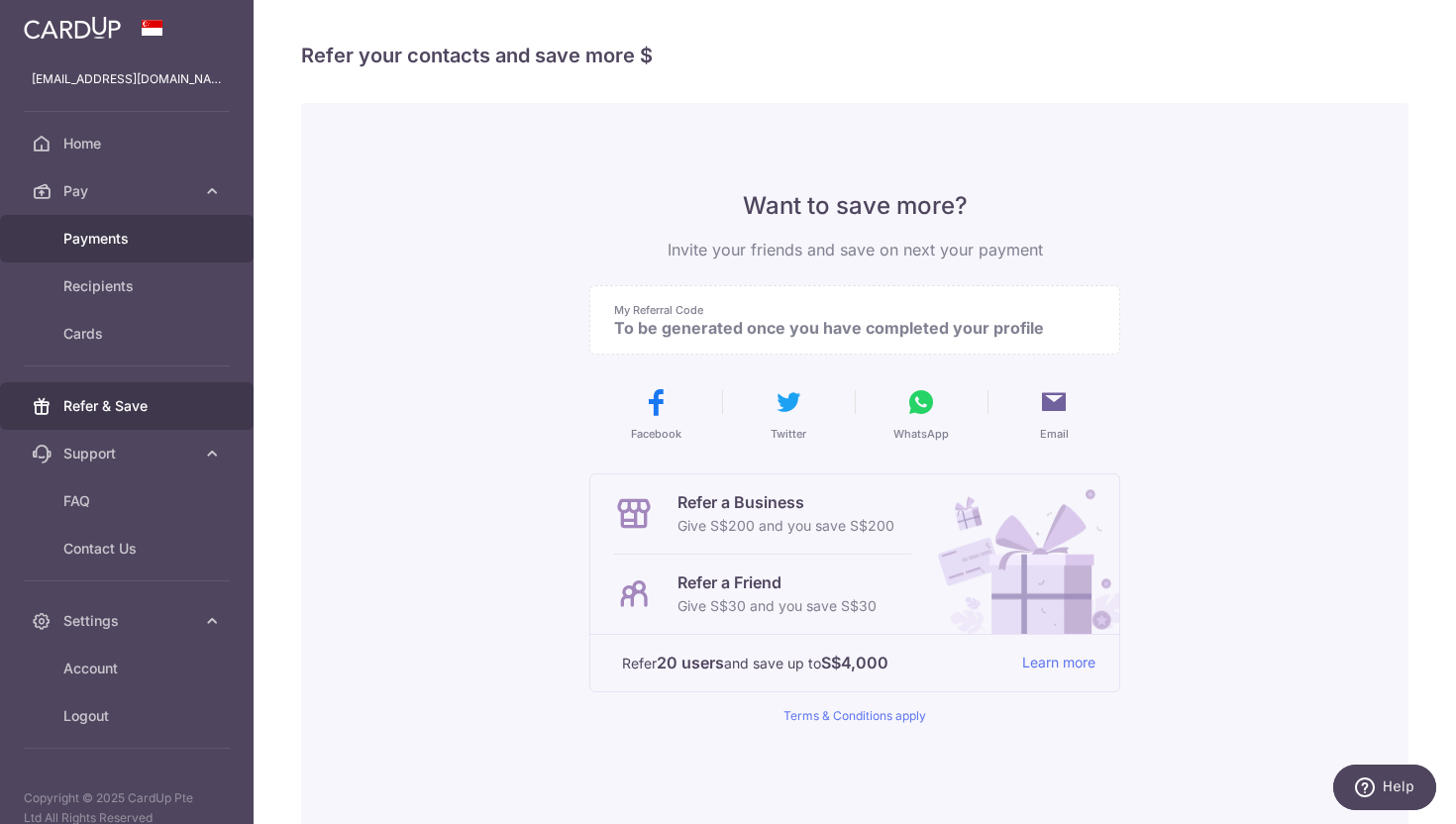 click on "Payments" at bounding box center [127, 239] 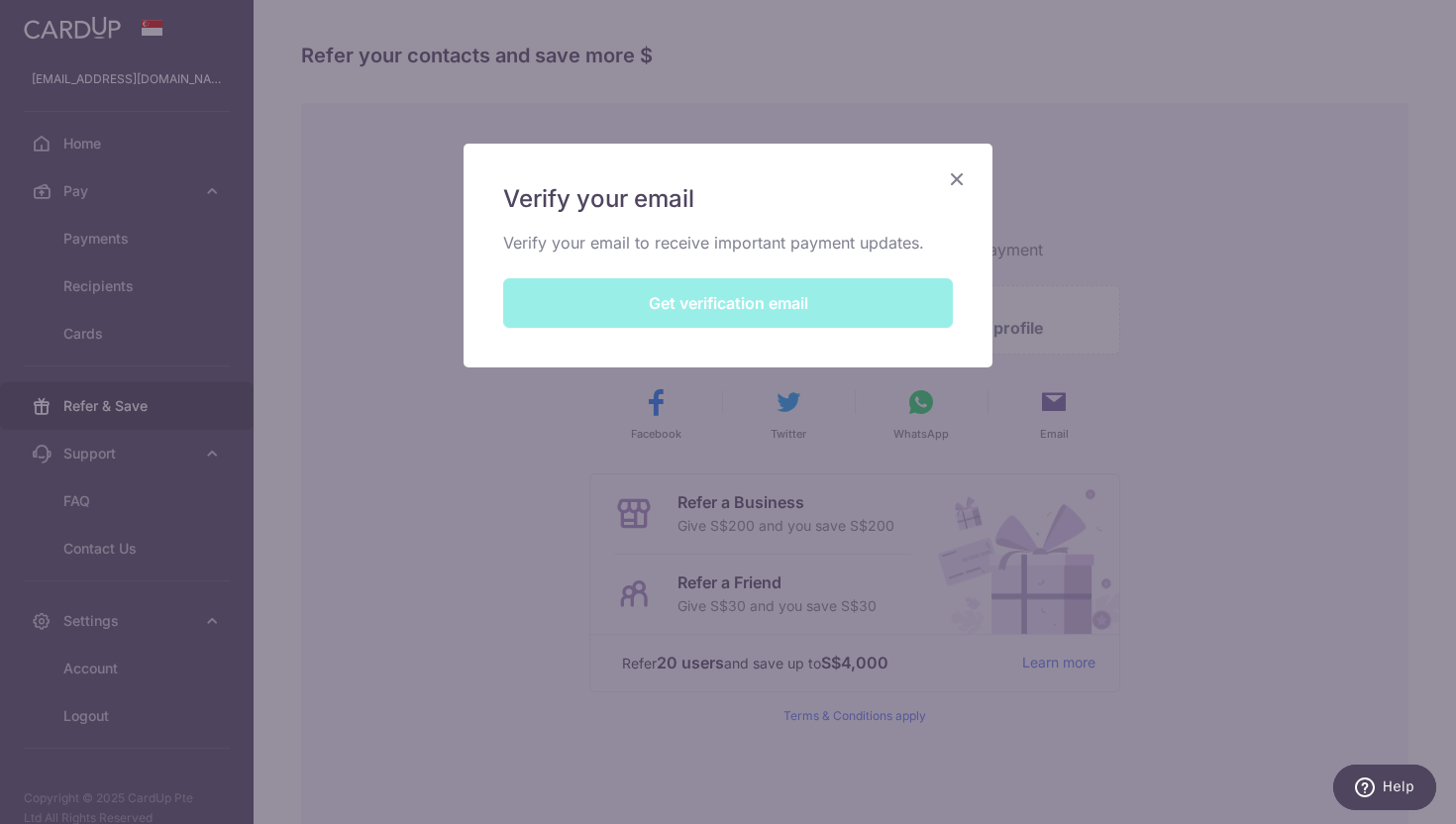 click on "Verify your email
Verify your email to receive important payment updates.
Get verification email" at bounding box center [728, 412] 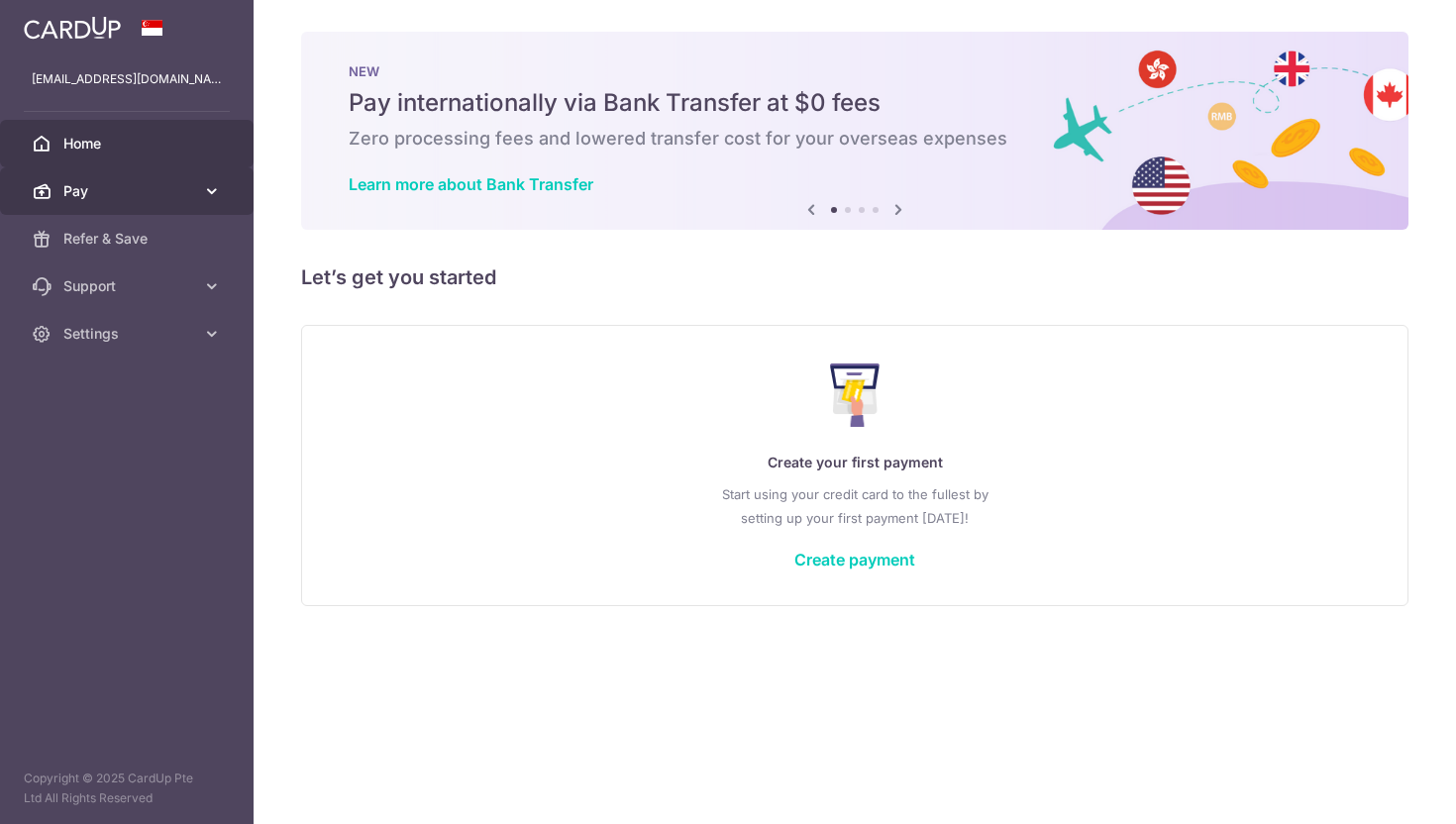 scroll, scrollTop: 0, scrollLeft: 0, axis: both 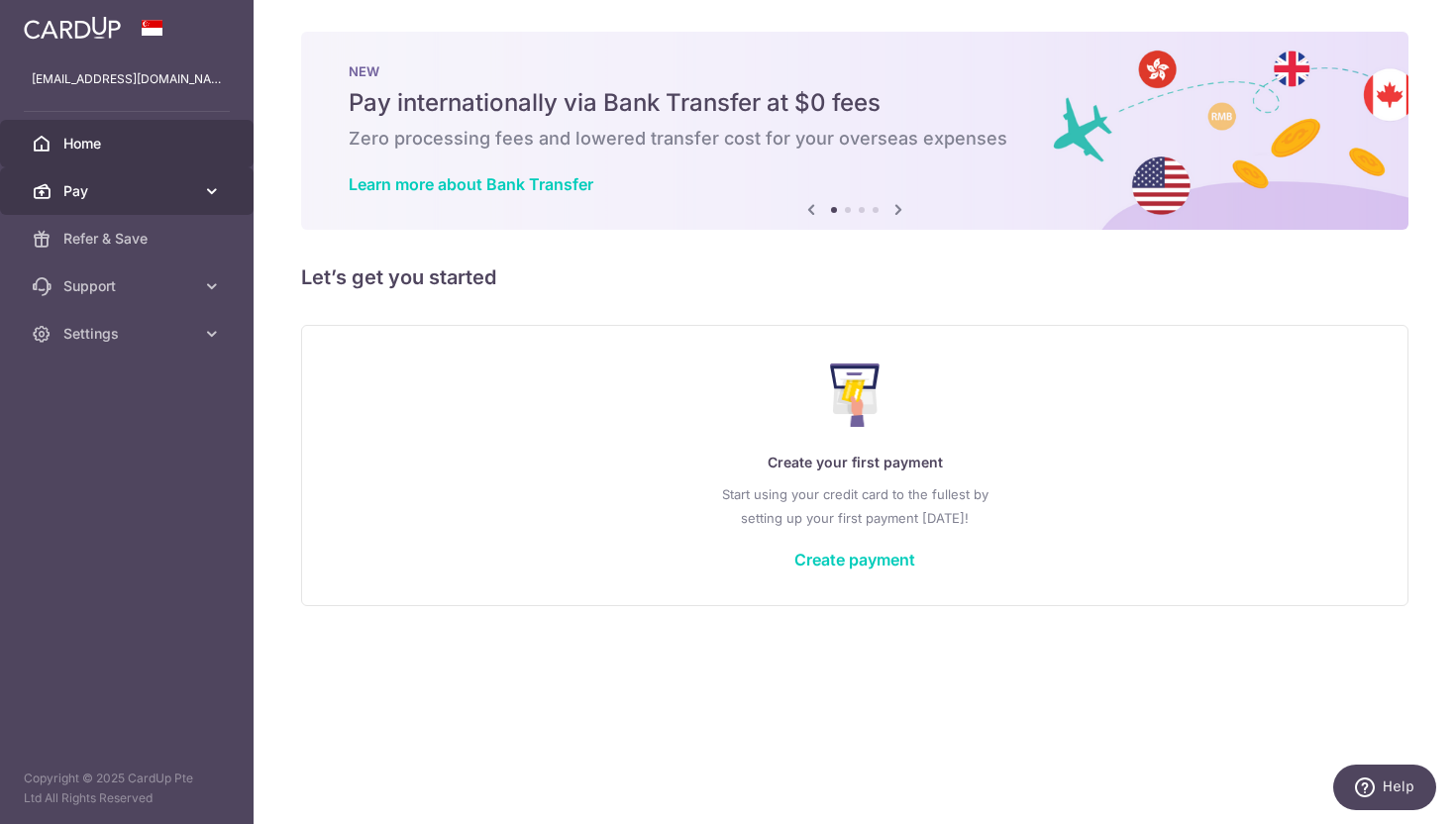 click on "Pay" at bounding box center [129, 191] 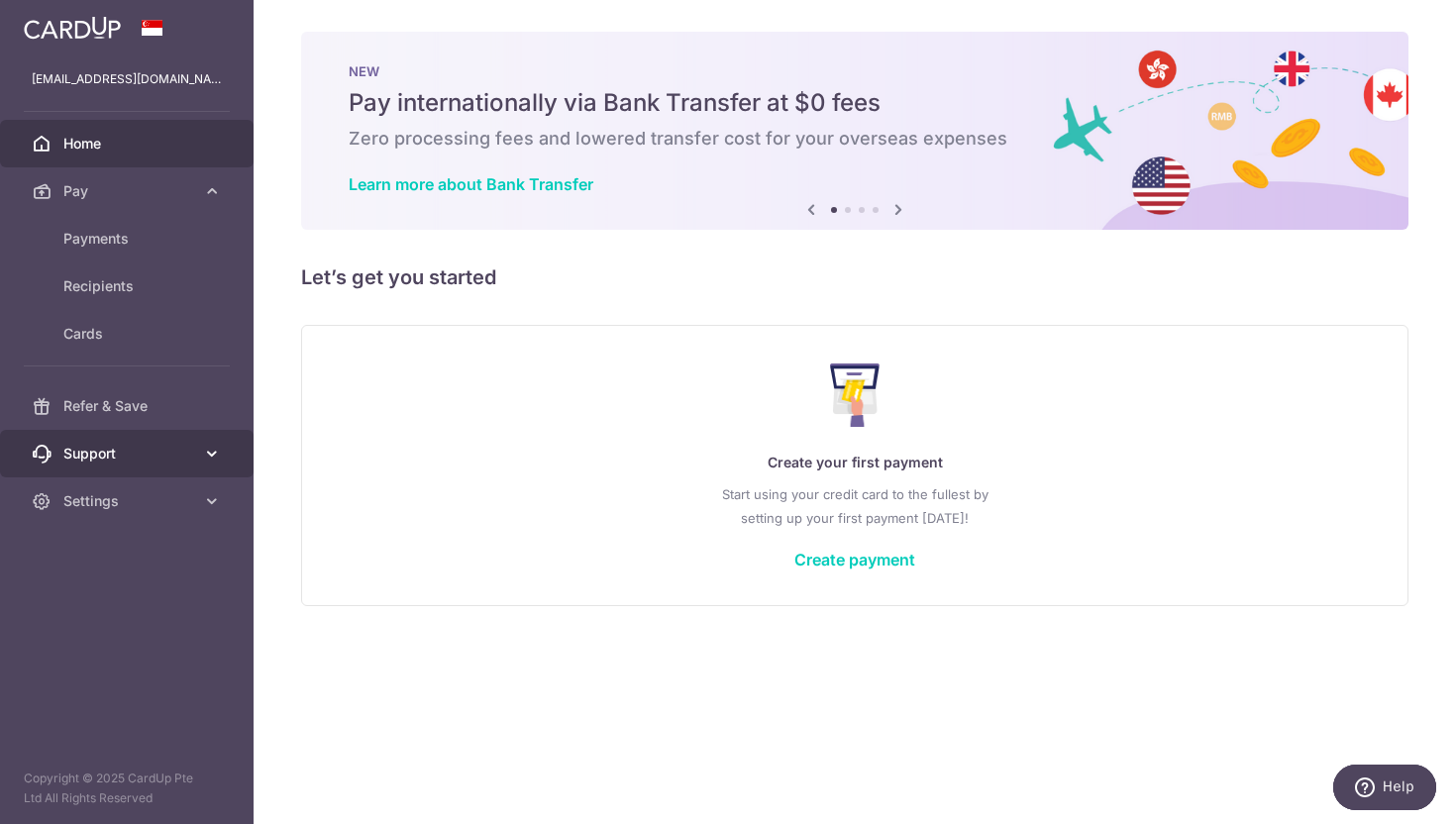 click on "Support" at bounding box center [129, 454] 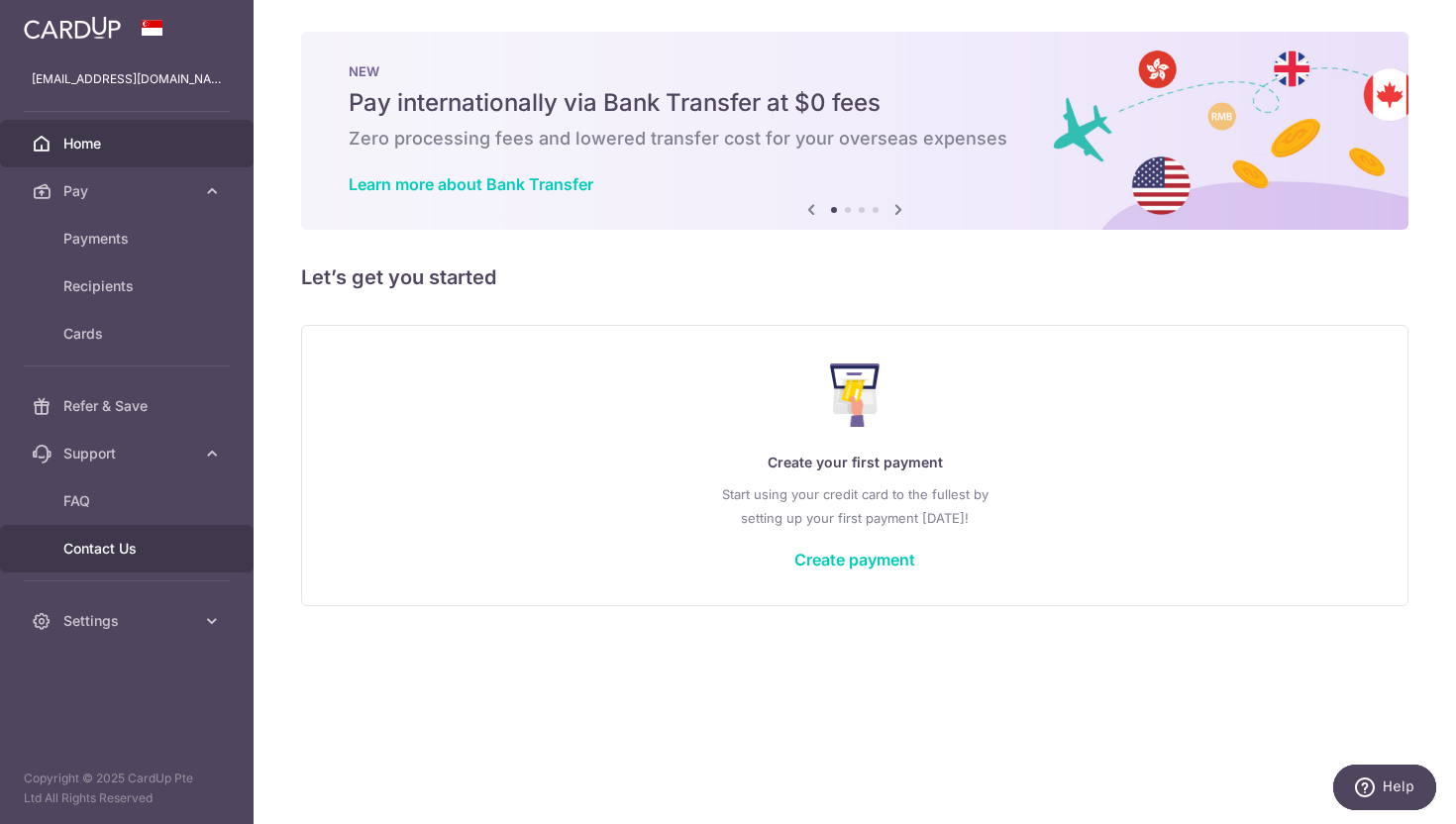 click on "Contact Us" at bounding box center [129, 549] 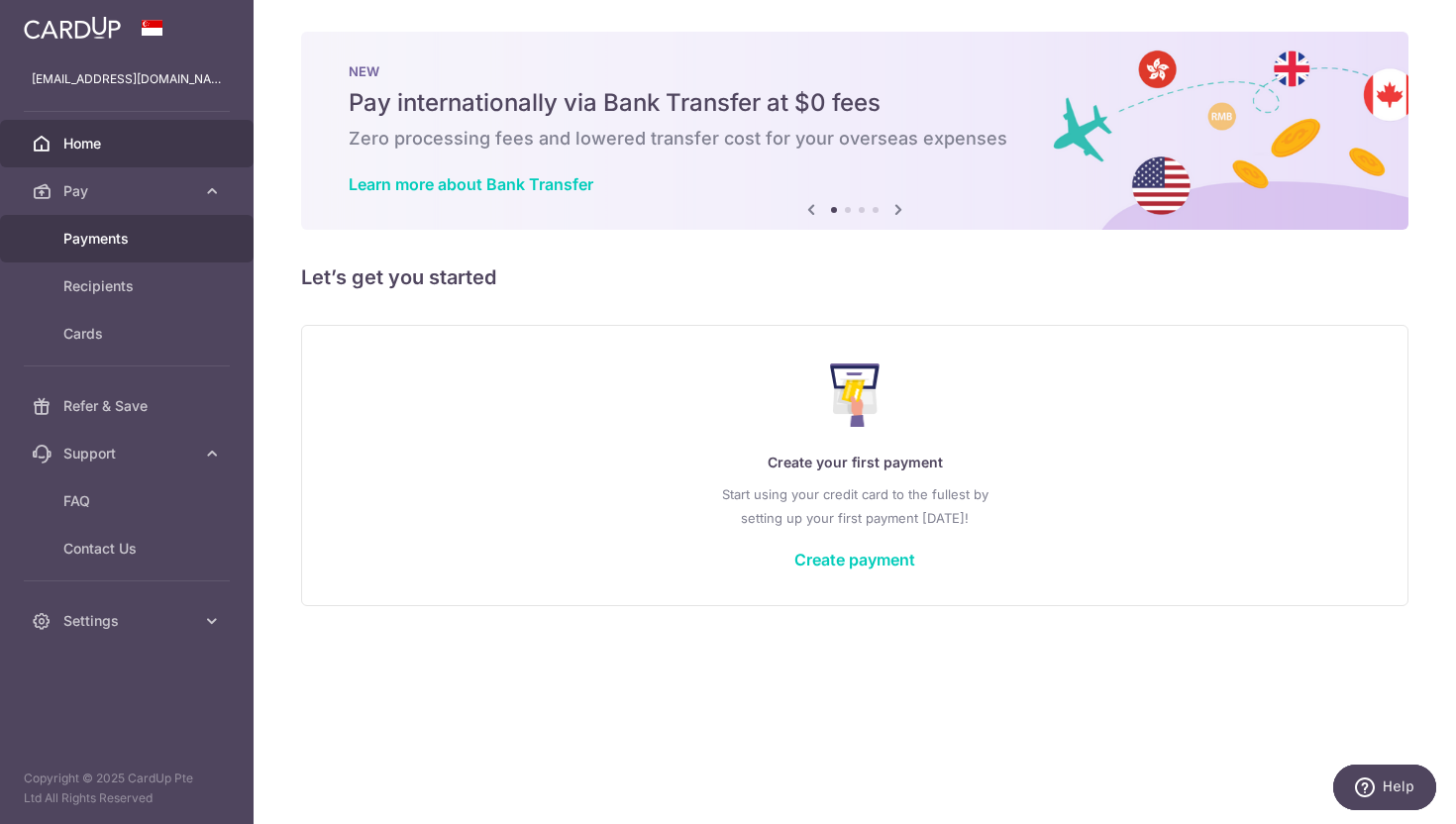 click on "Payments" at bounding box center (129, 239) 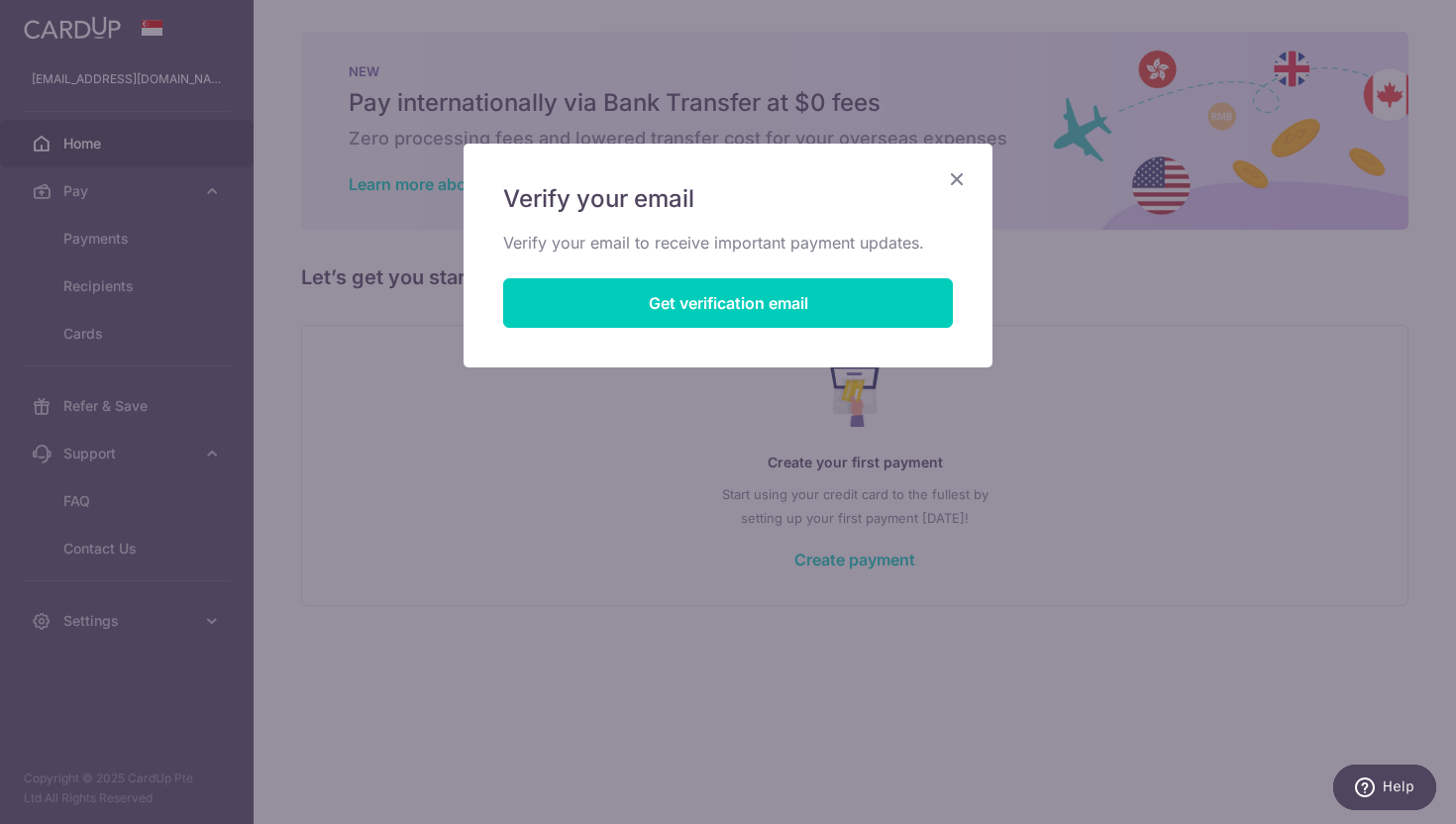 click on "Verify your email
Verify your email to receive important payment updates.
Get verification email" at bounding box center (728, 412) 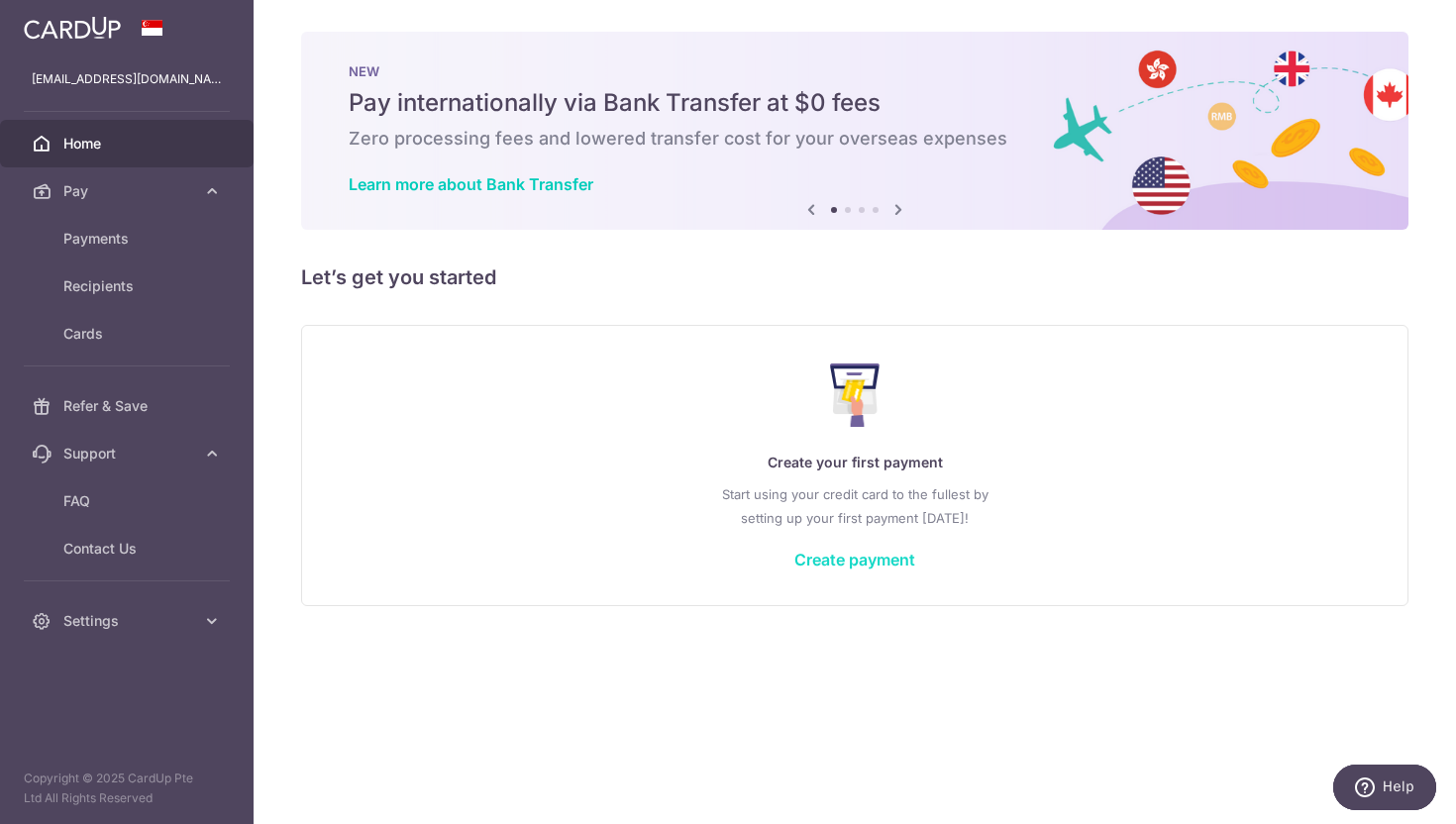 click on "Create payment" at bounding box center (855, 560) 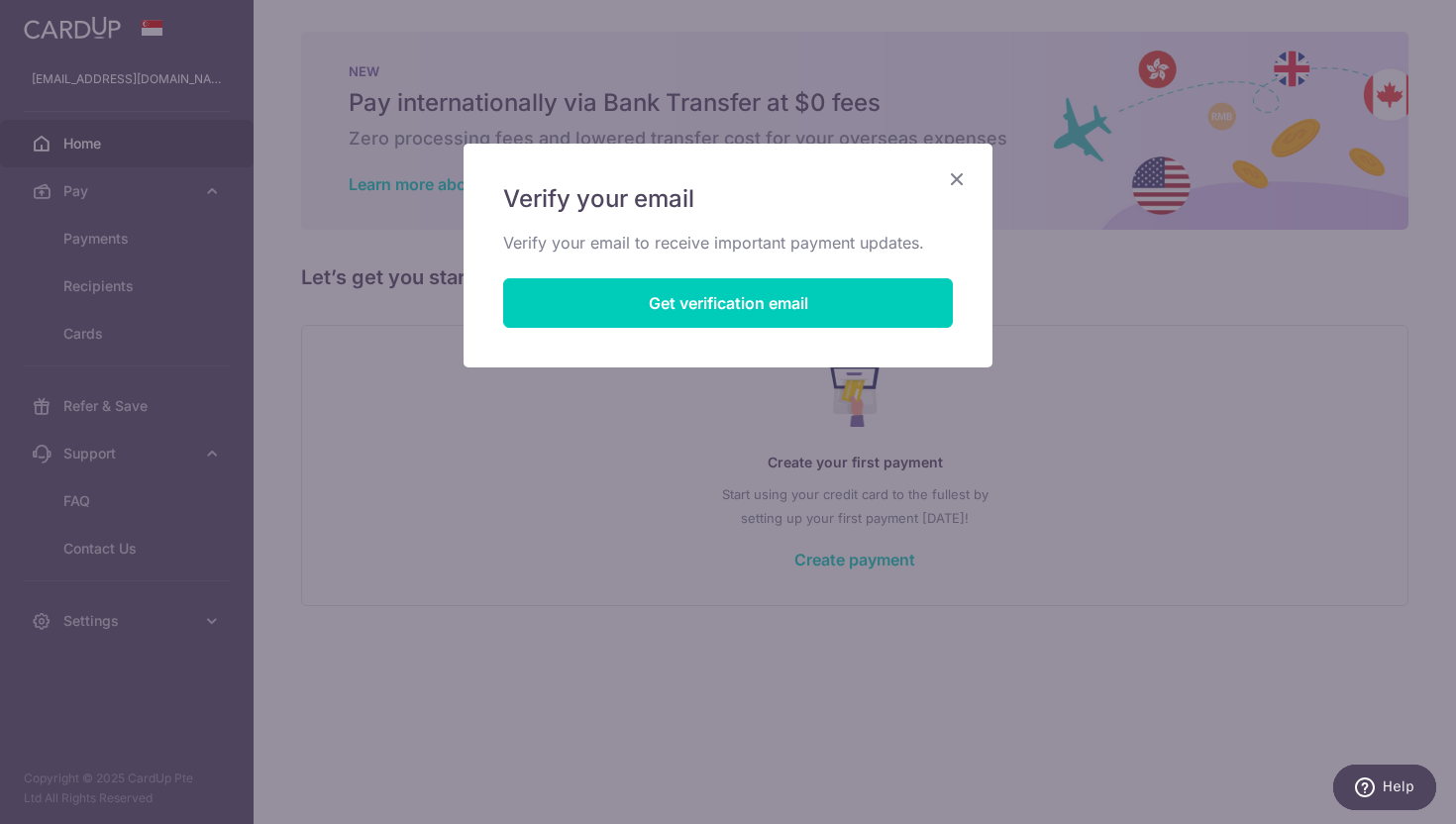 click at bounding box center (957, 178) 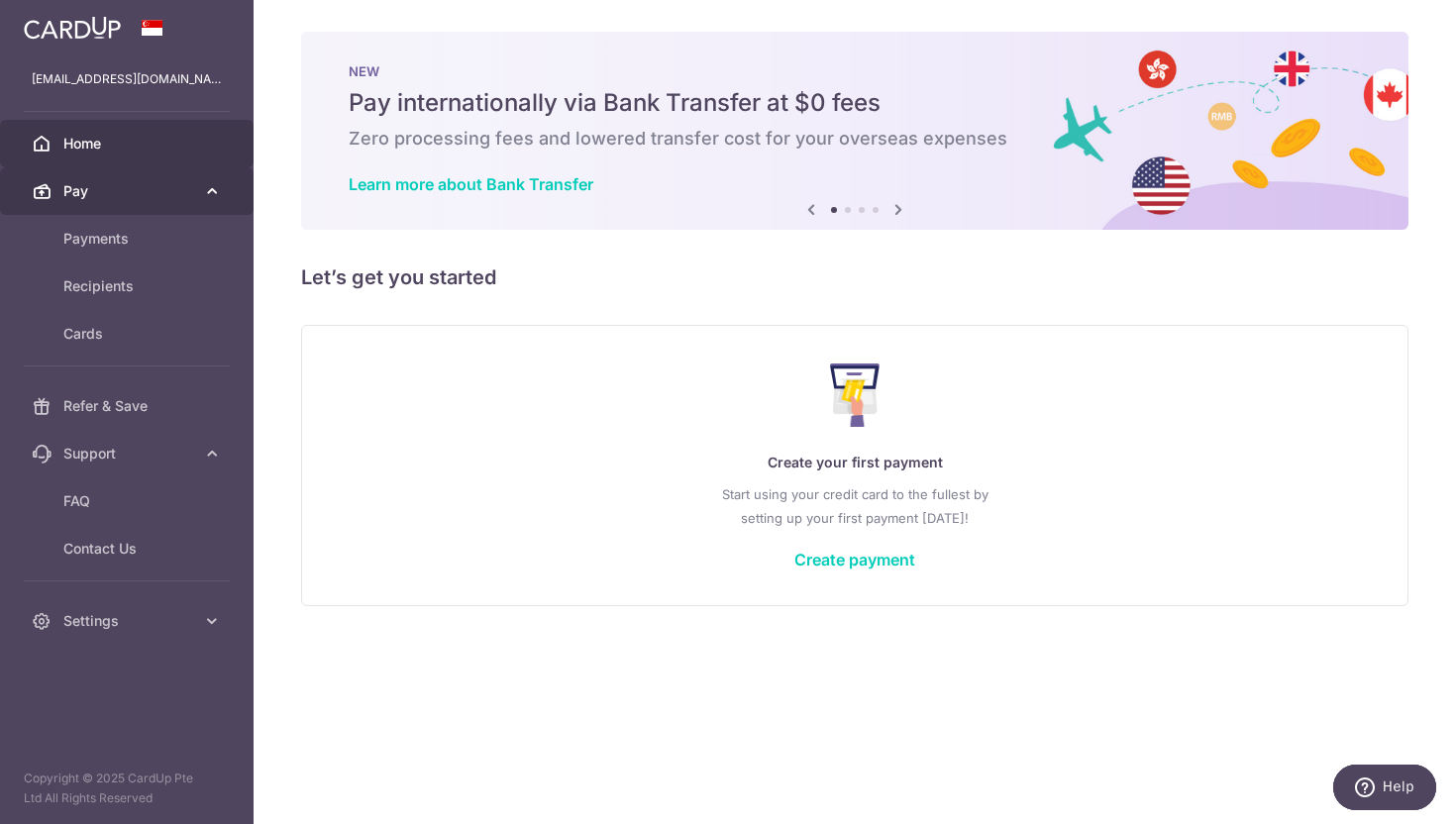 click on "Pay" at bounding box center (129, 191) 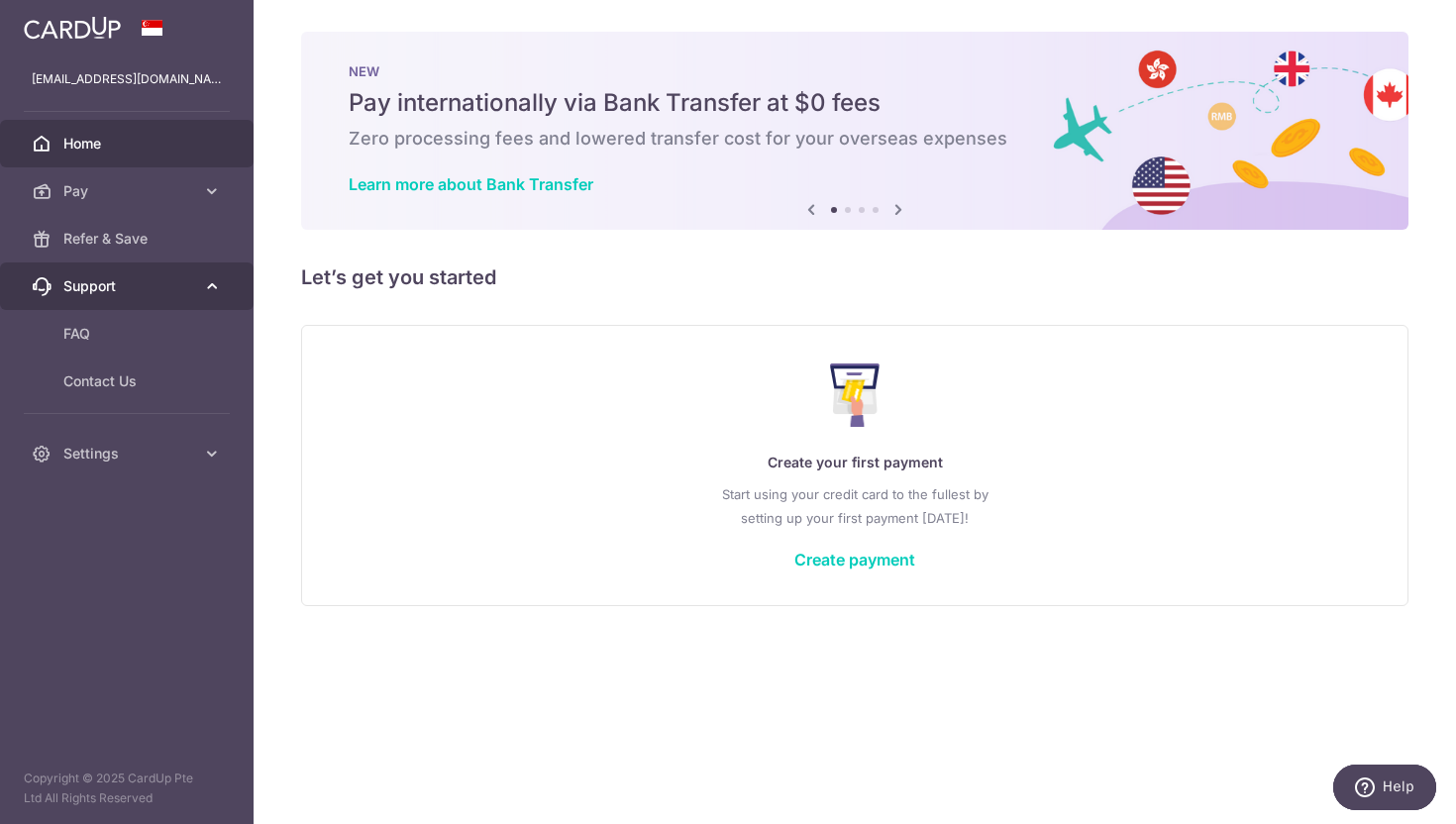 click on "Support" at bounding box center (129, 286) 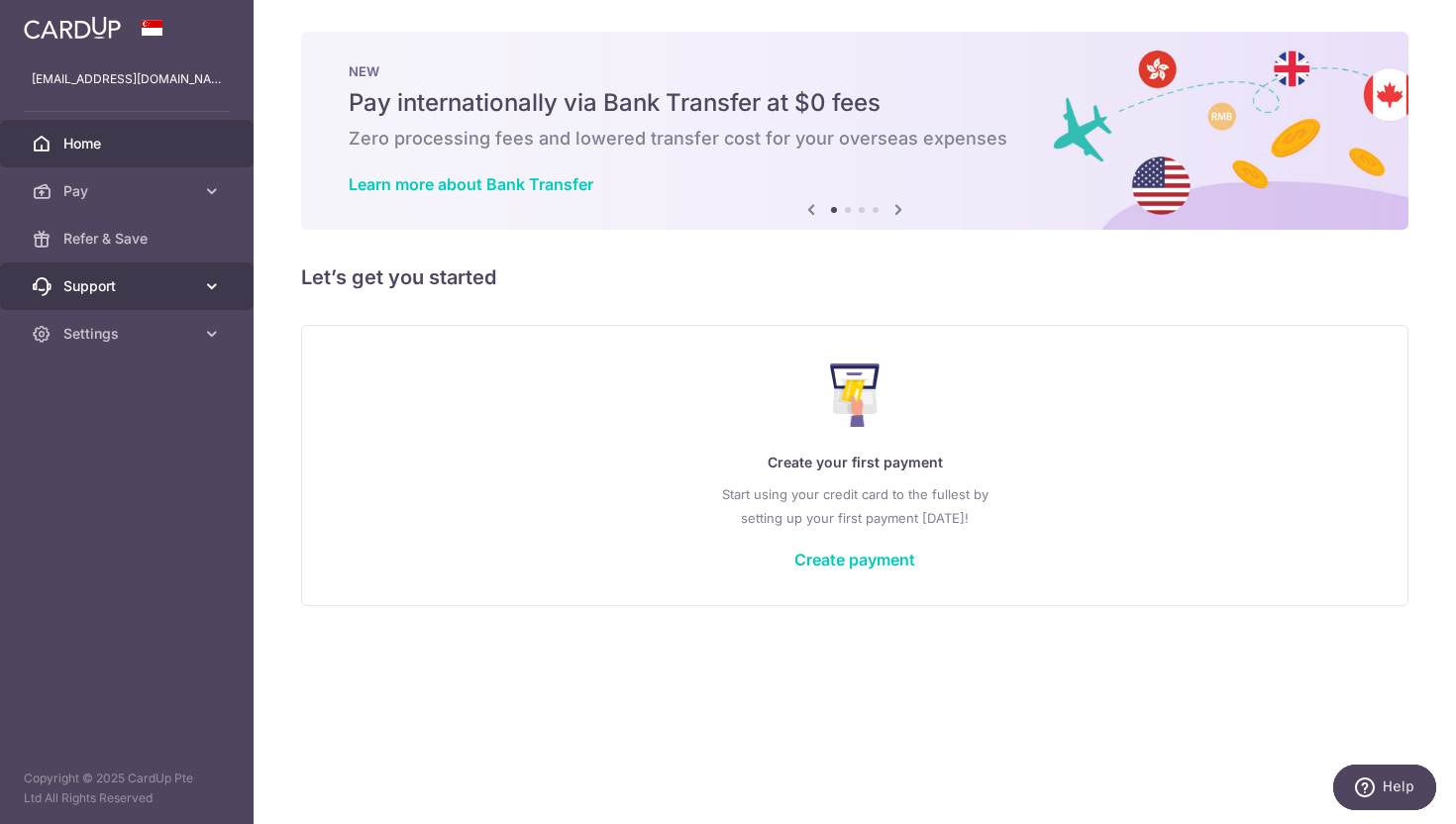 click on "Support" at bounding box center [129, 286] 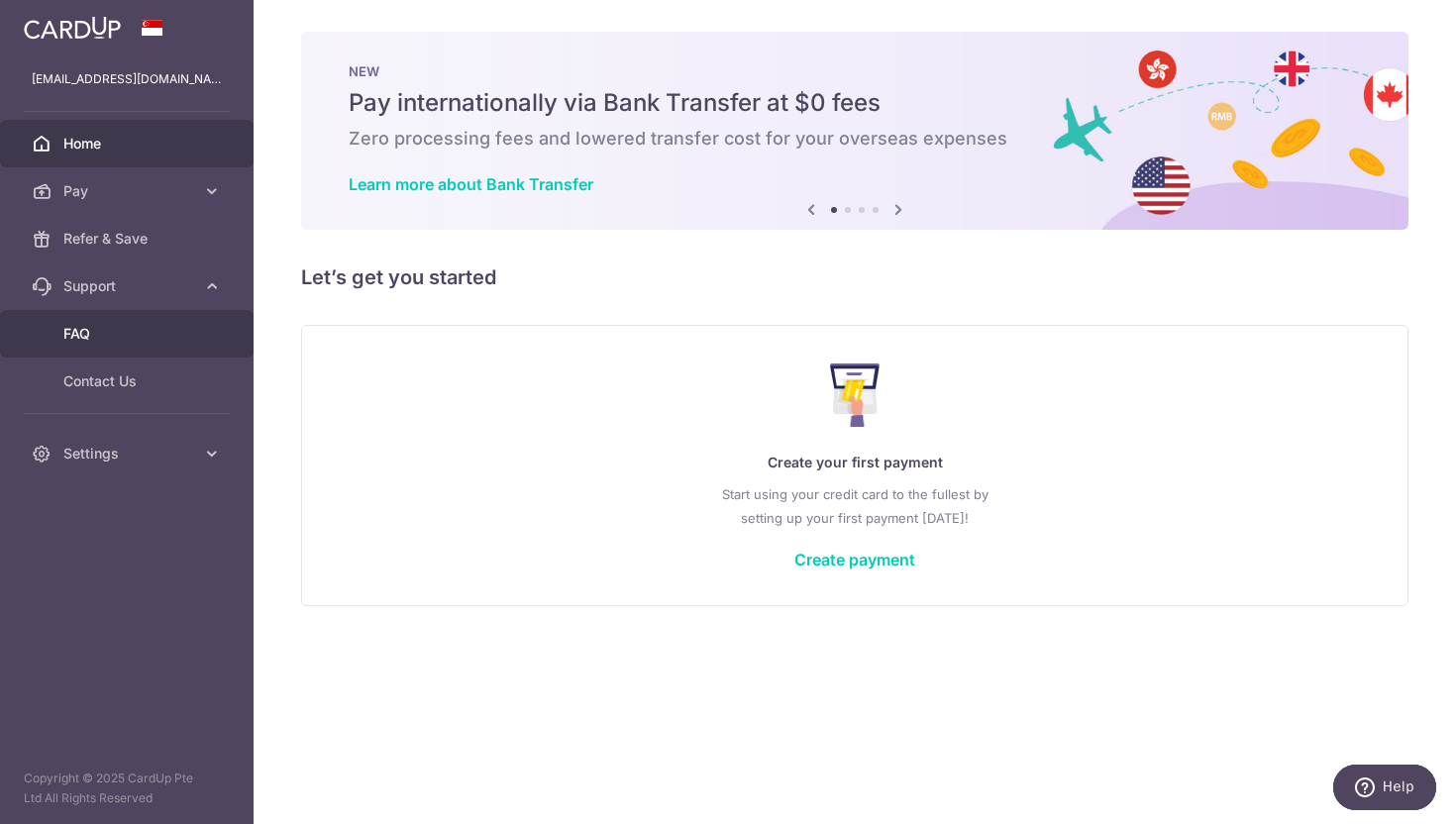 click on "FAQ" at bounding box center [129, 334] 